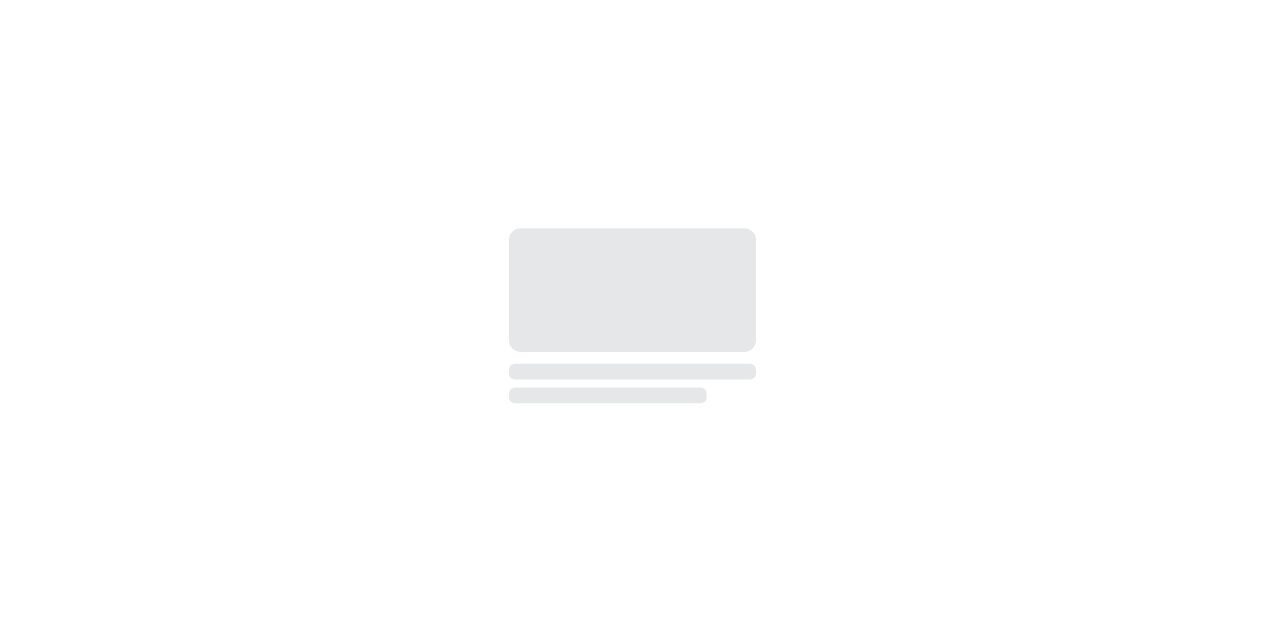 scroll, scrollTop: 0, scrollLeft: 0, axis: both 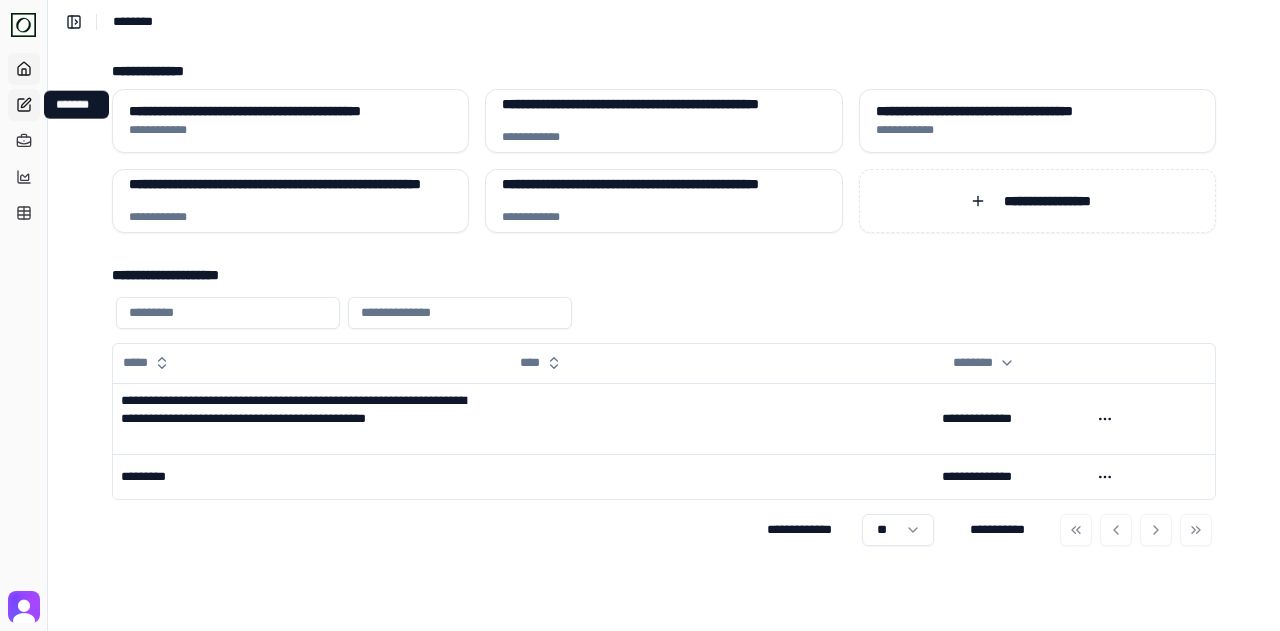 click on "*******" at bounding box center [24, 105] 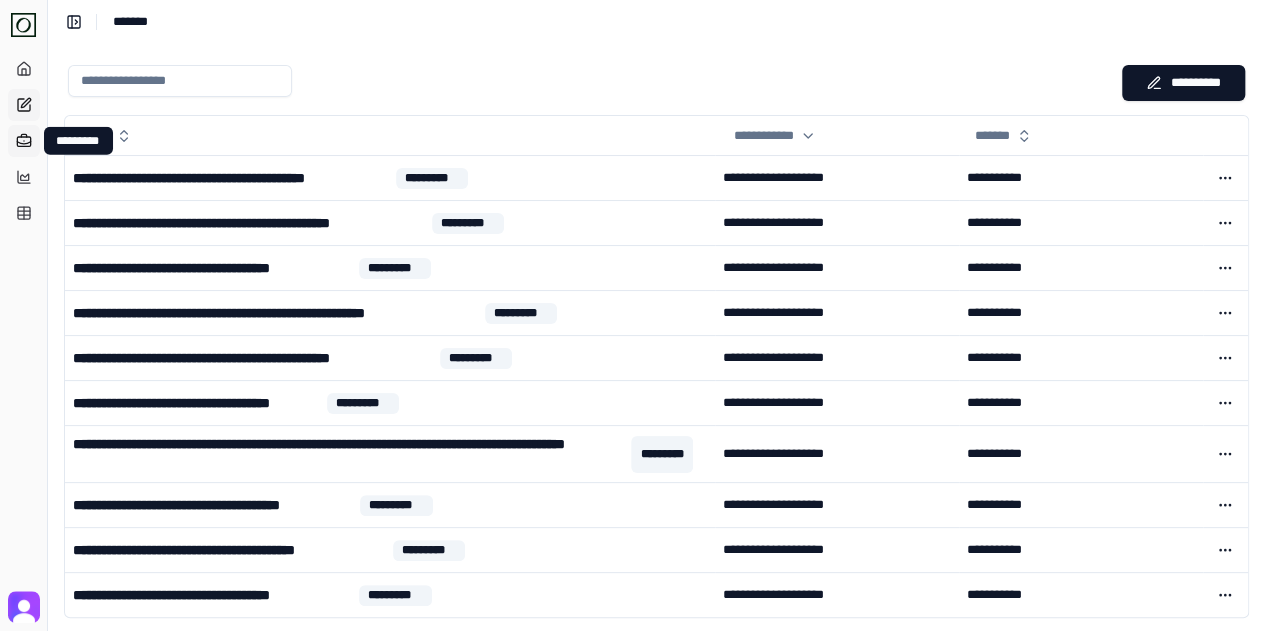 click 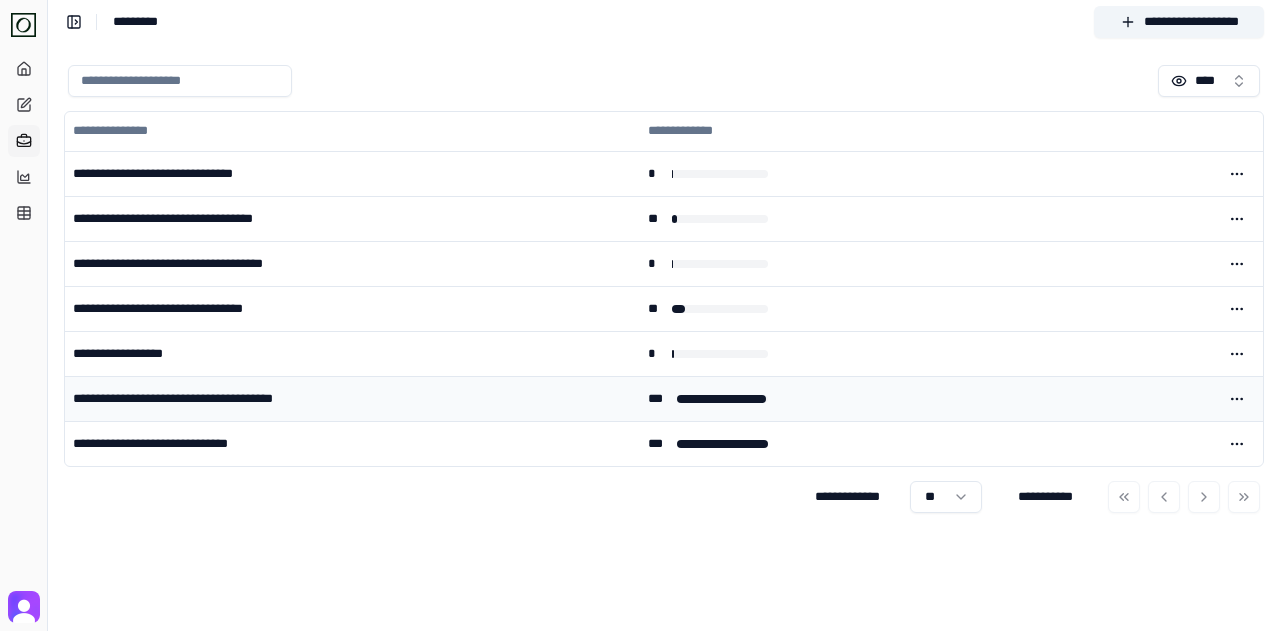 click on "**********" at bounding box center [352, 399] 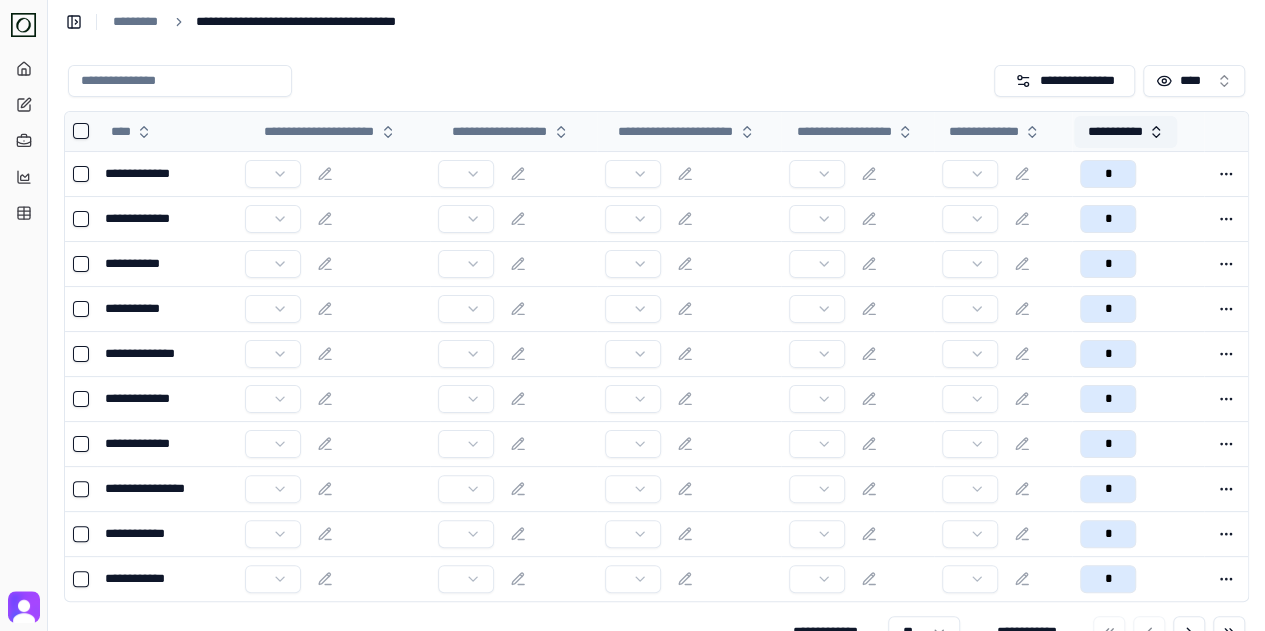 click on "**********" at bounding box center (1125, 132) 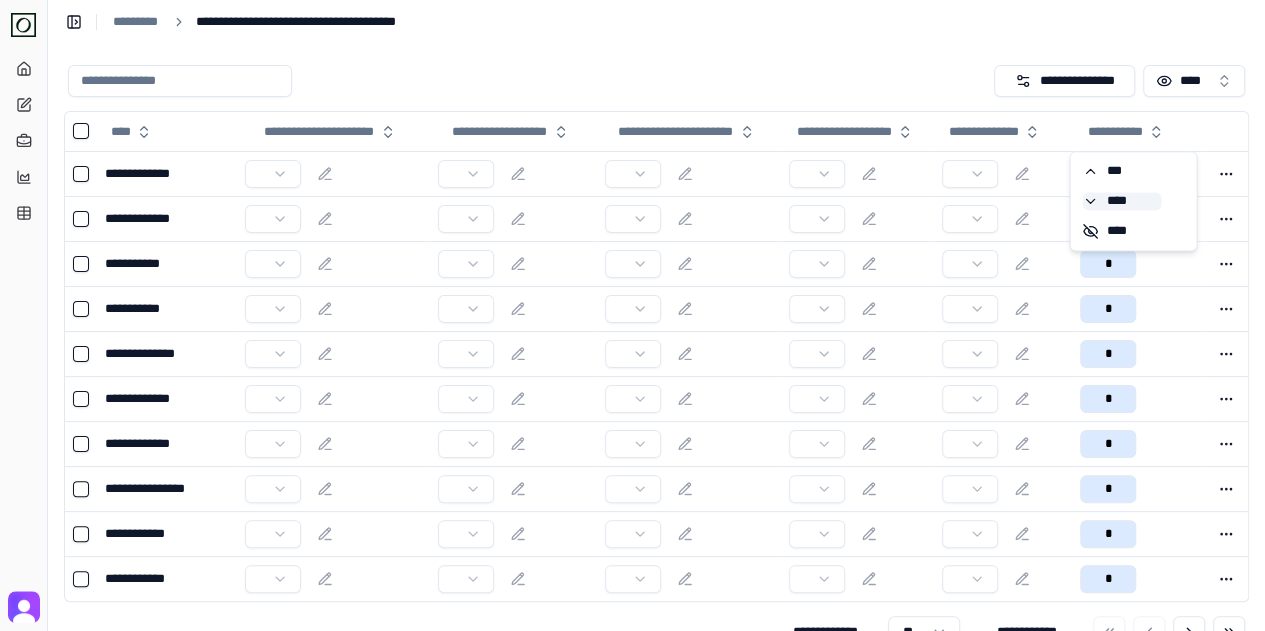 click on "****" at bounding box center [1121, 201] 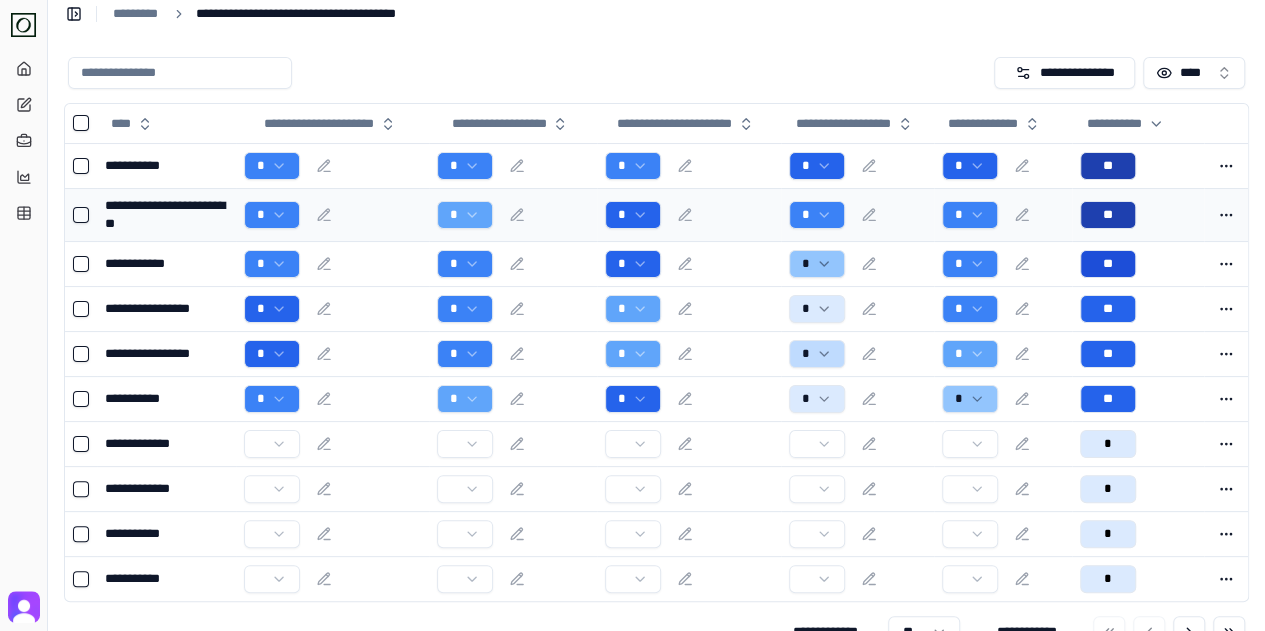scroll, scrollTop: 52, scrollLeft: 0, axis: vertical 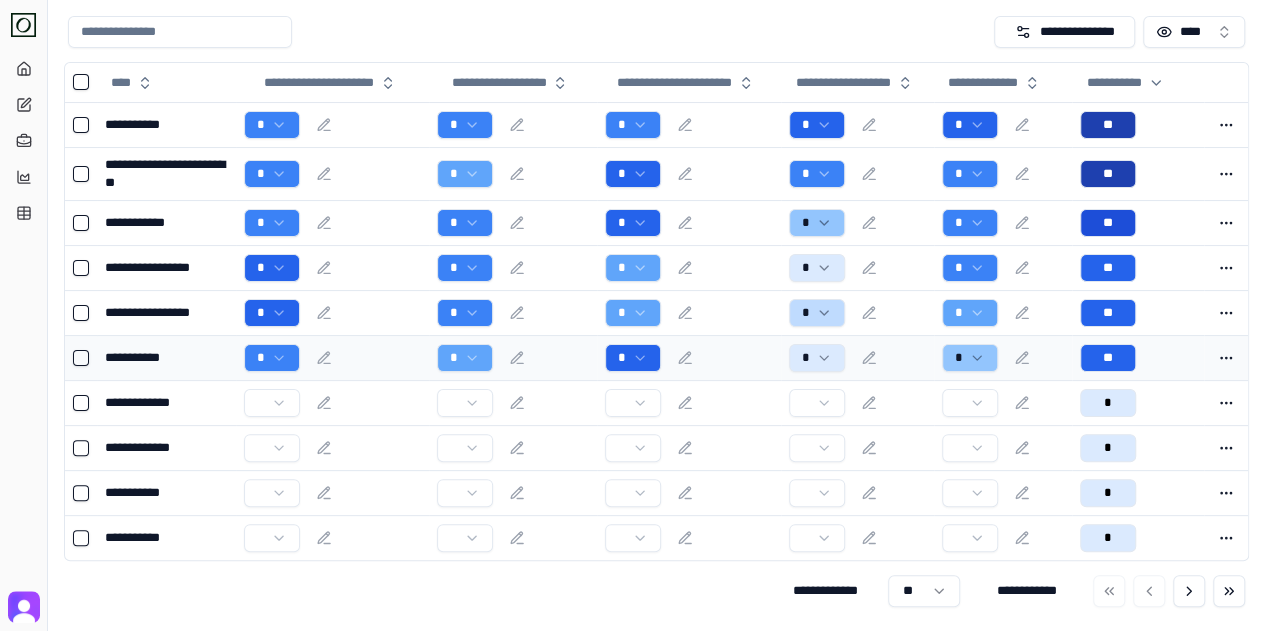 click on "**********" at bounding box center (166, 358) 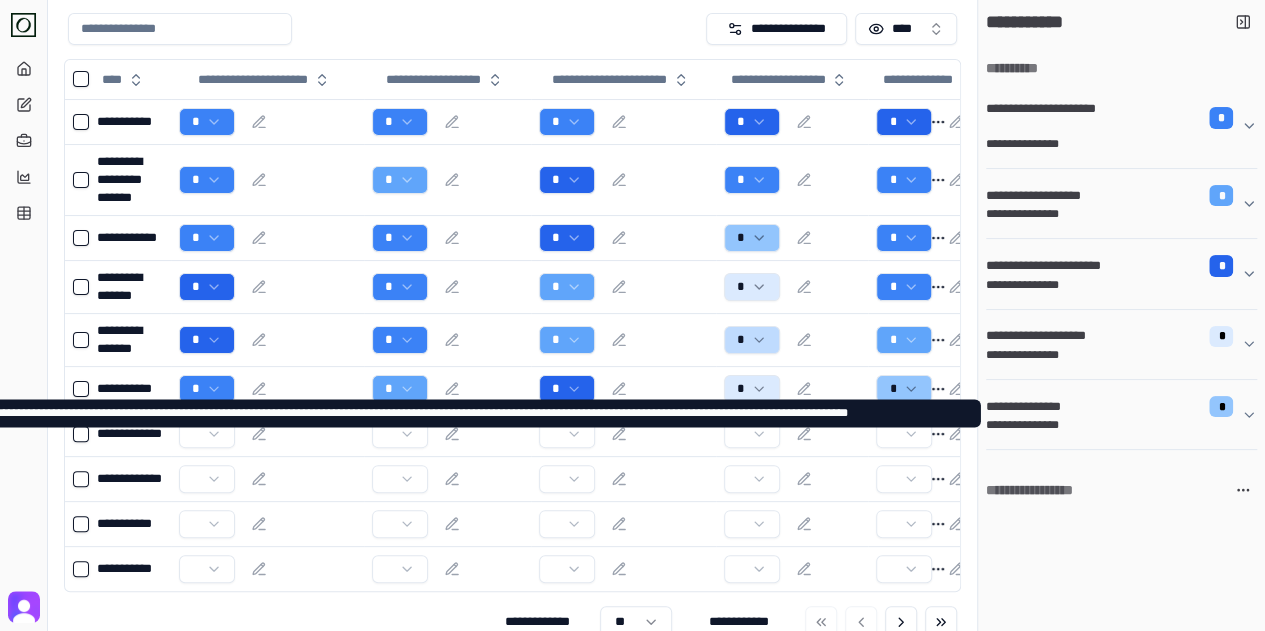 click on "**********" at bounding box center (1113, 425) 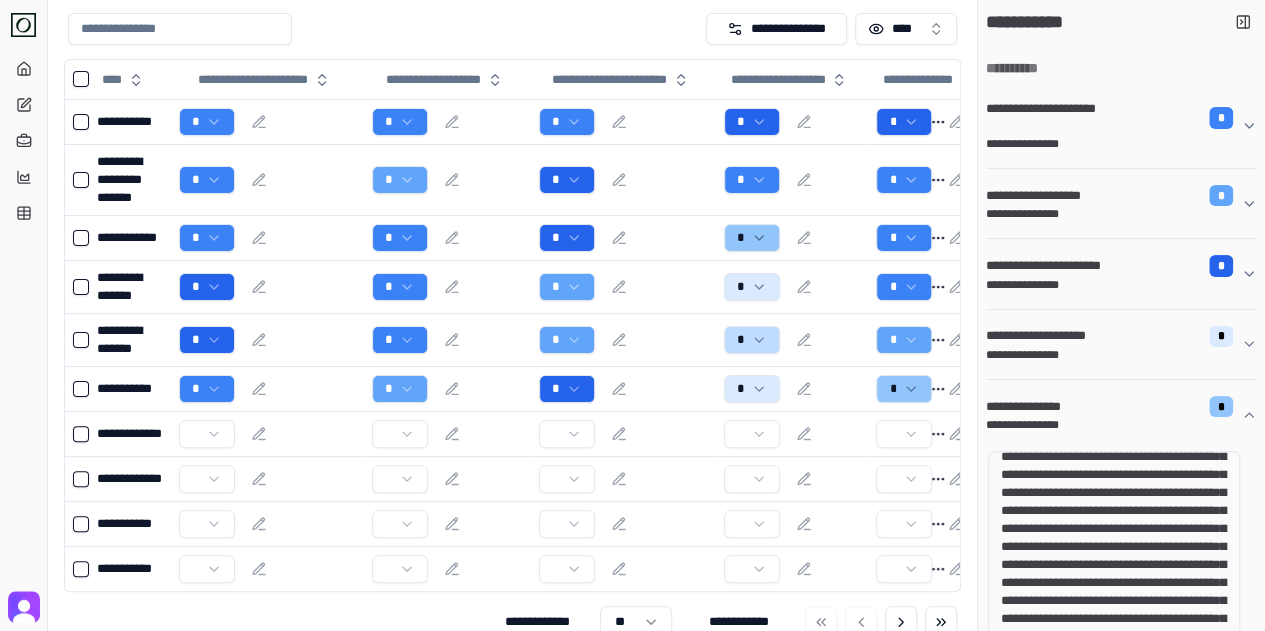 scroll, scrollTop: 0, scrollLeft: 0, axis: both 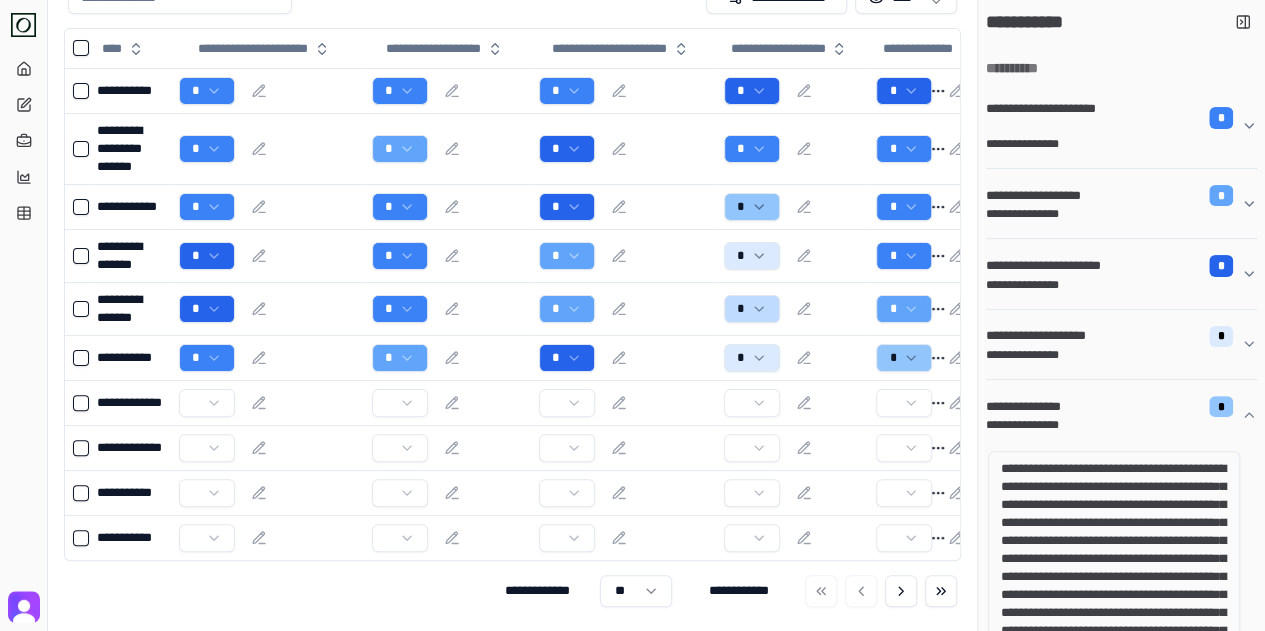 drag, startPoint x: 1141, startPoint y: 483, endPoint x: 1162, endPoint y: 517, distance: 39.962482 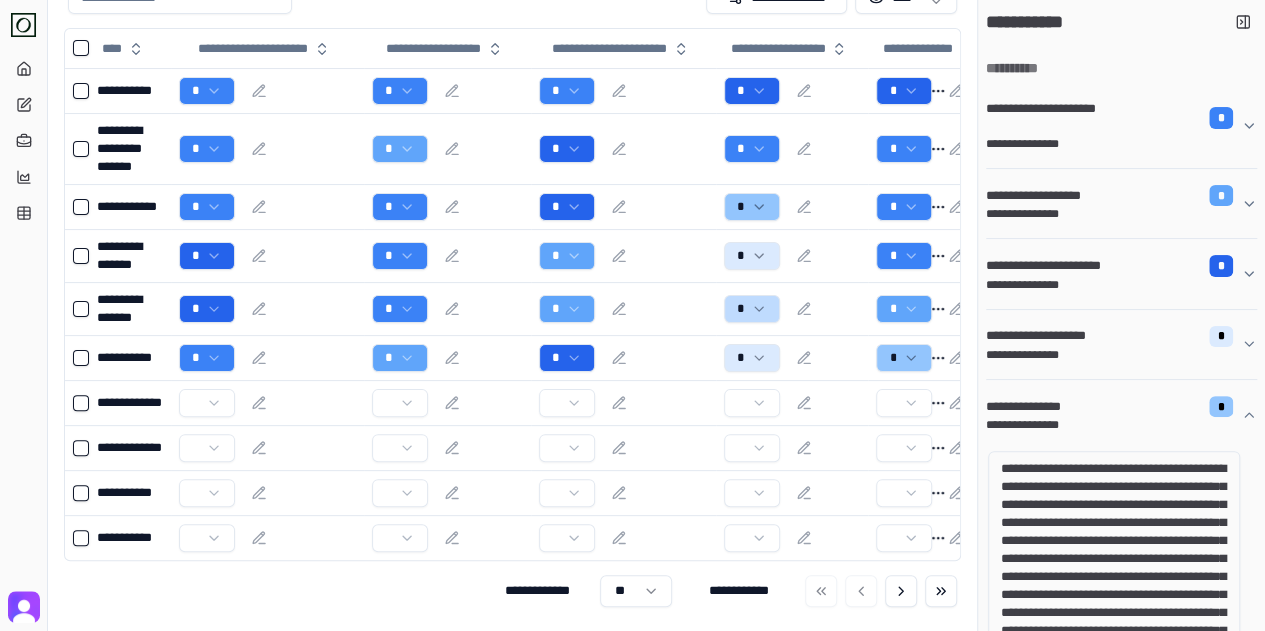 drag, startPoint x: 1050, startPoint y: 521, endPoint x: 1150, endPoint y: 553, distance: 104.99524 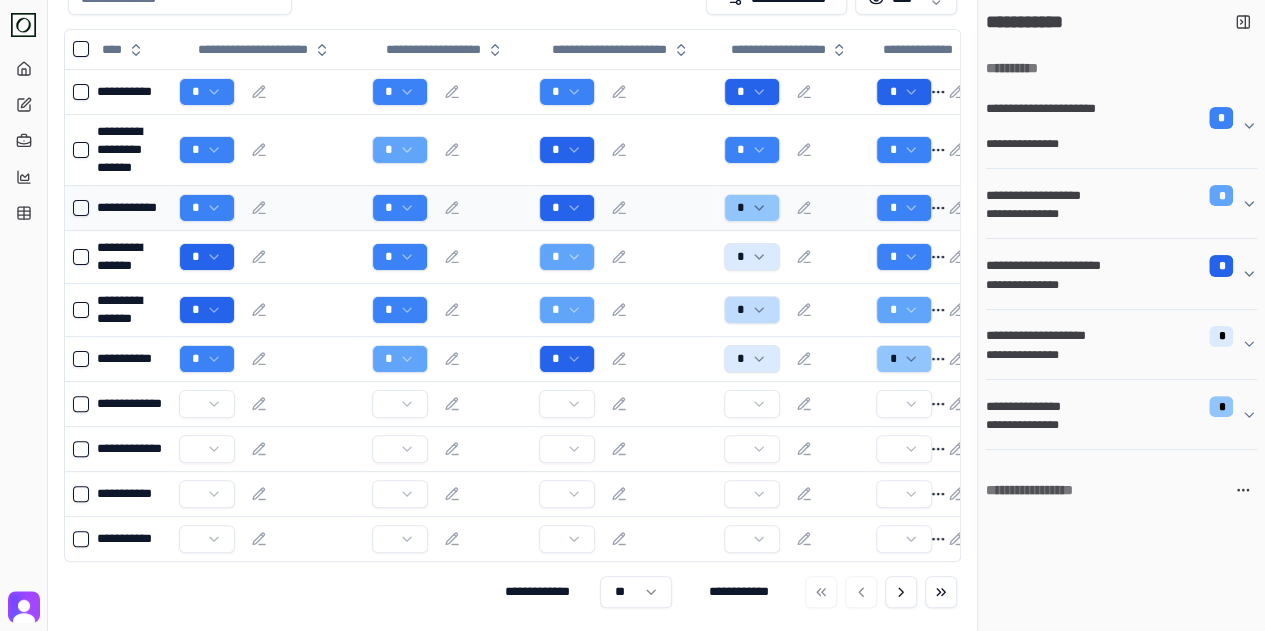 scroll, scrollTop: 42, scrollLeft: 0, axis: vertical 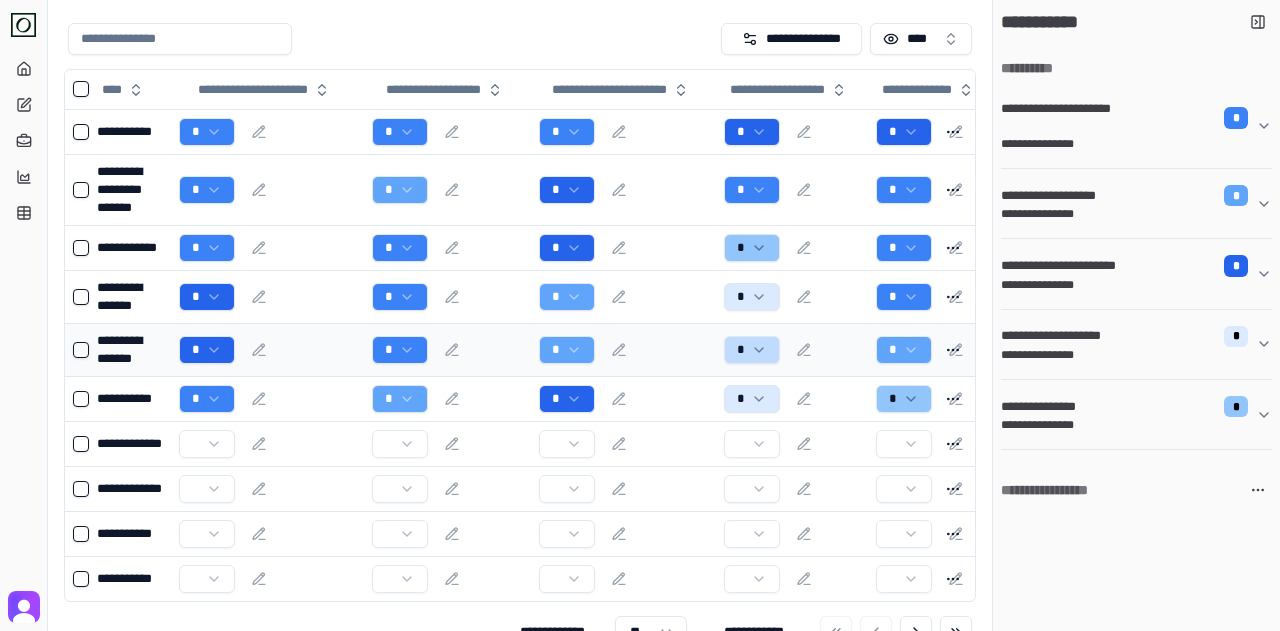 click on "**********" at bounding box center (640, 315) 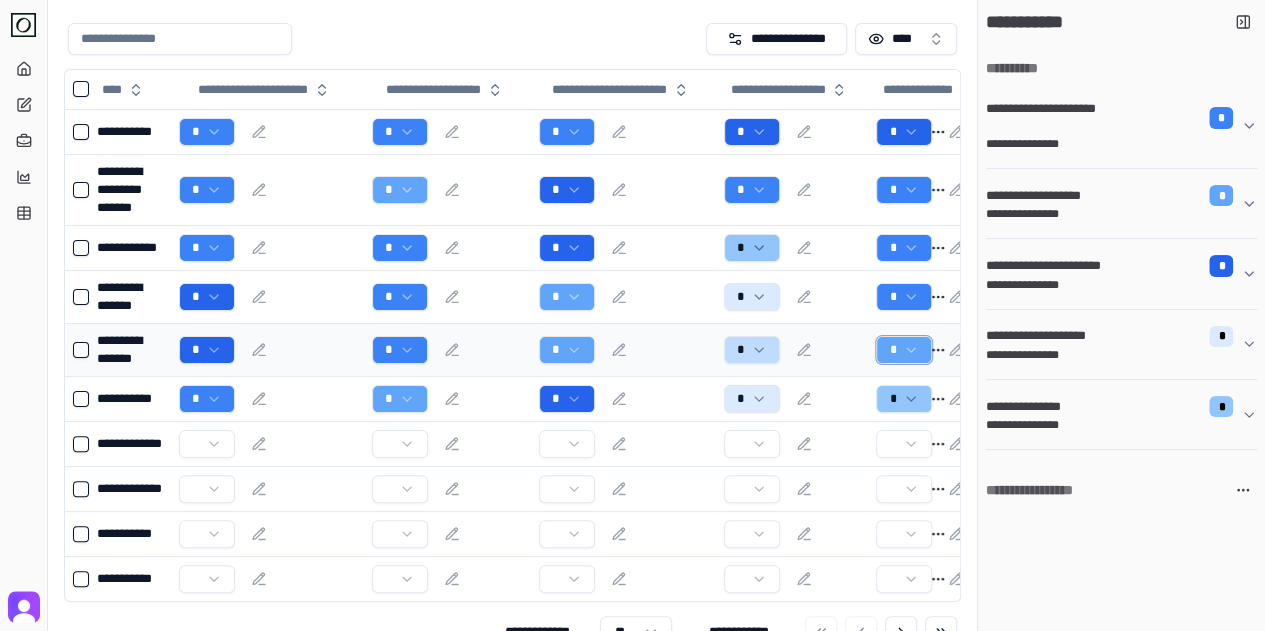 click on "**********" at bounding box center [632, 315] 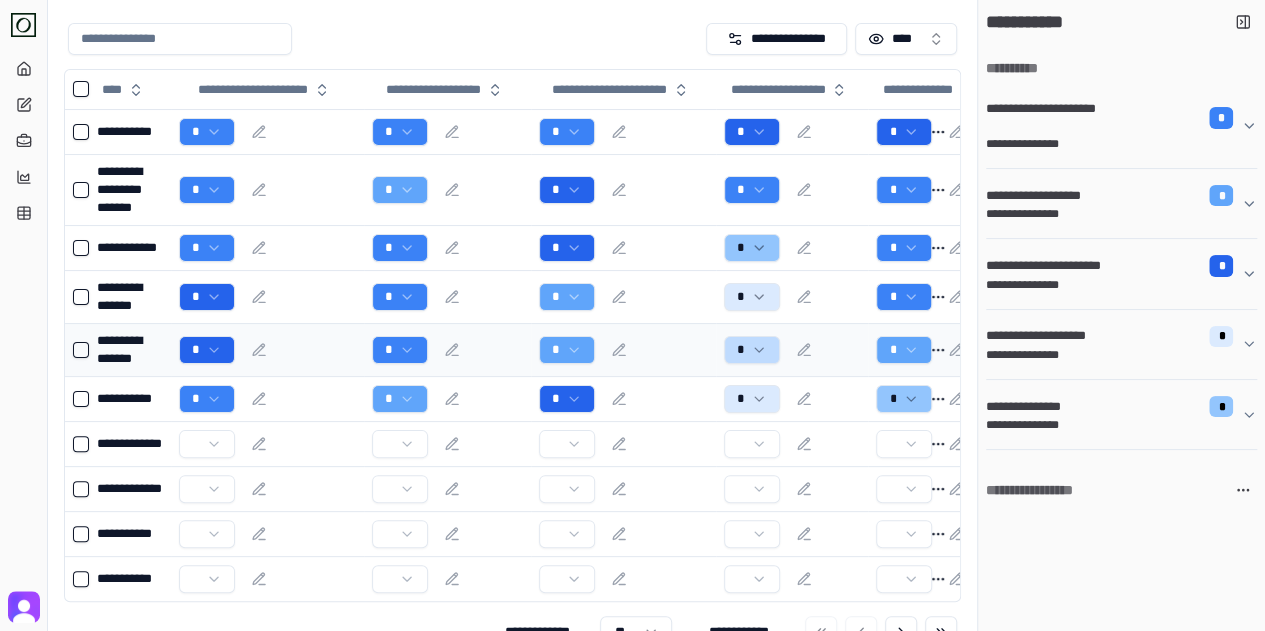 click on "**********" at bounding box center [130, 350] 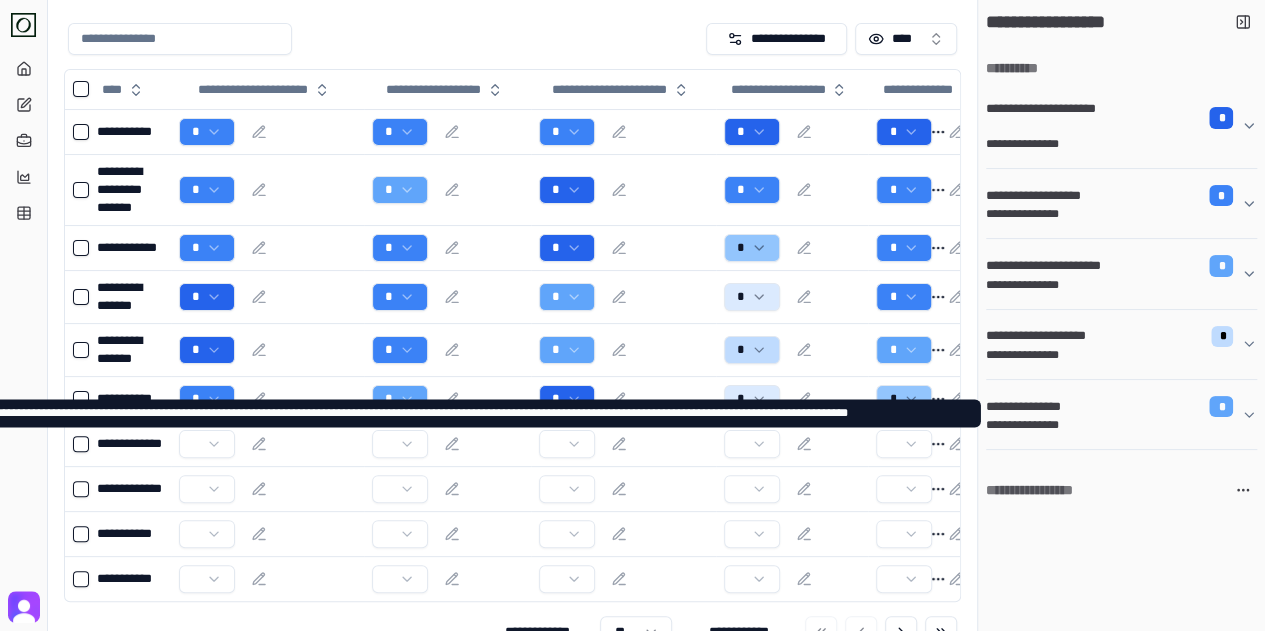 click on "**********" at bounding box center [1113, 425] 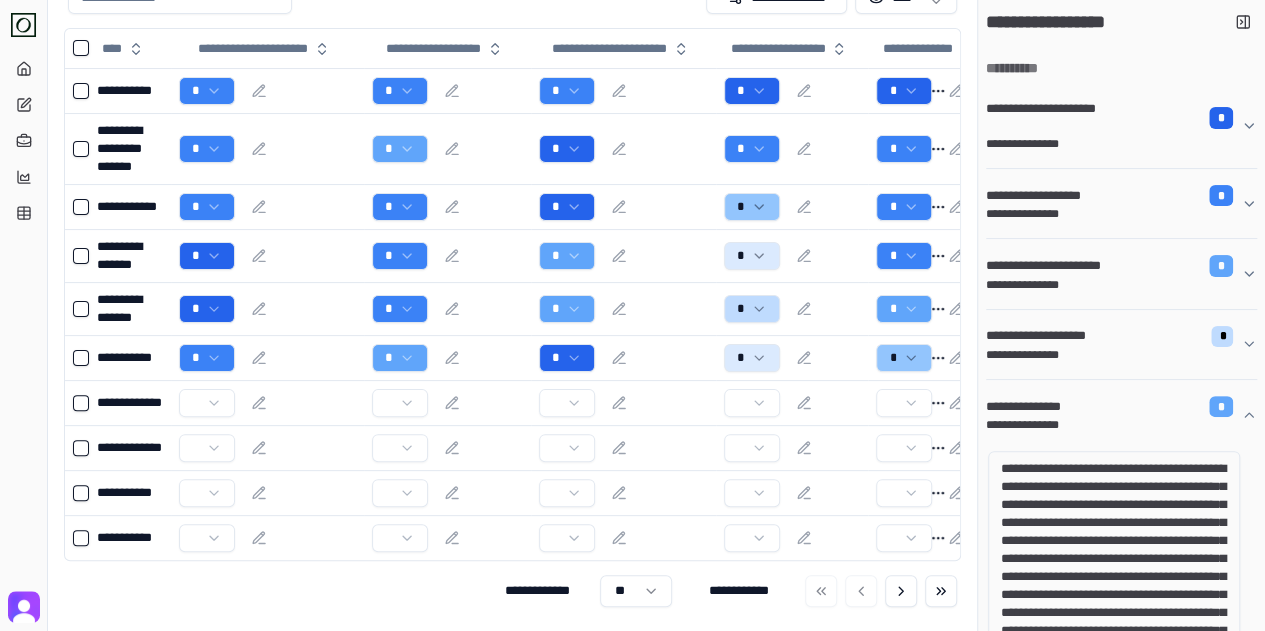 scroll, scrollTop: 134, scrollLeft: 0, axis: vertical 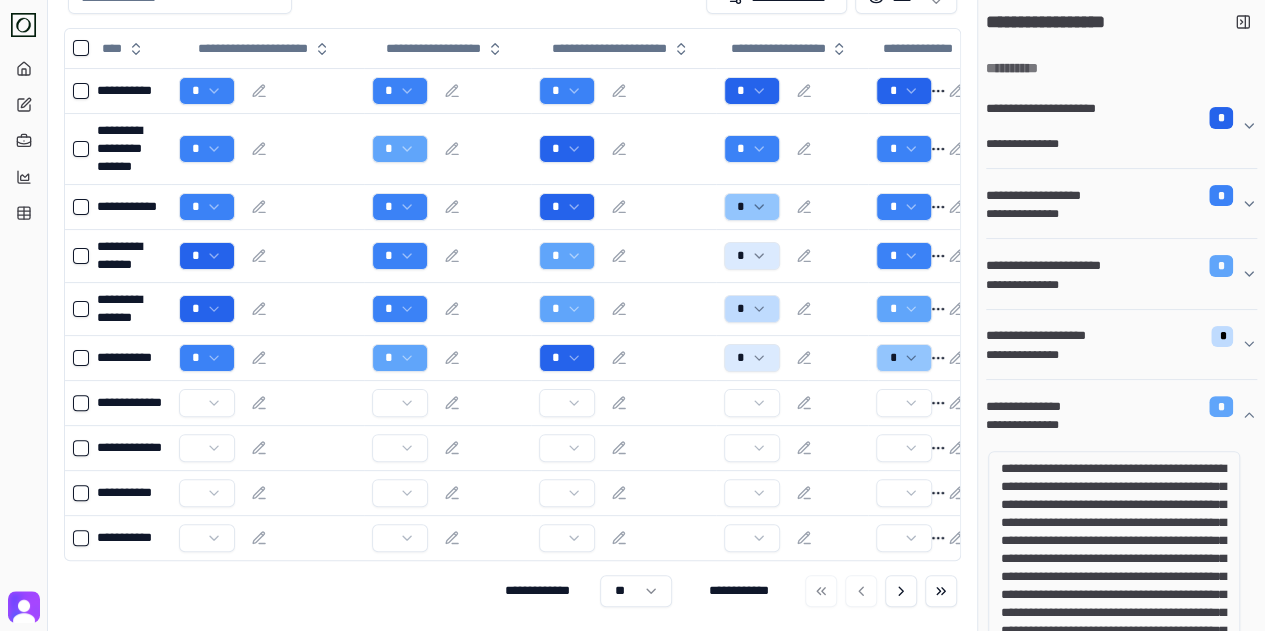 drag, startPoint x: 1100, startPoint y: 485, endPoint x: 1162, endPoint y: 586, distance: 118.511604 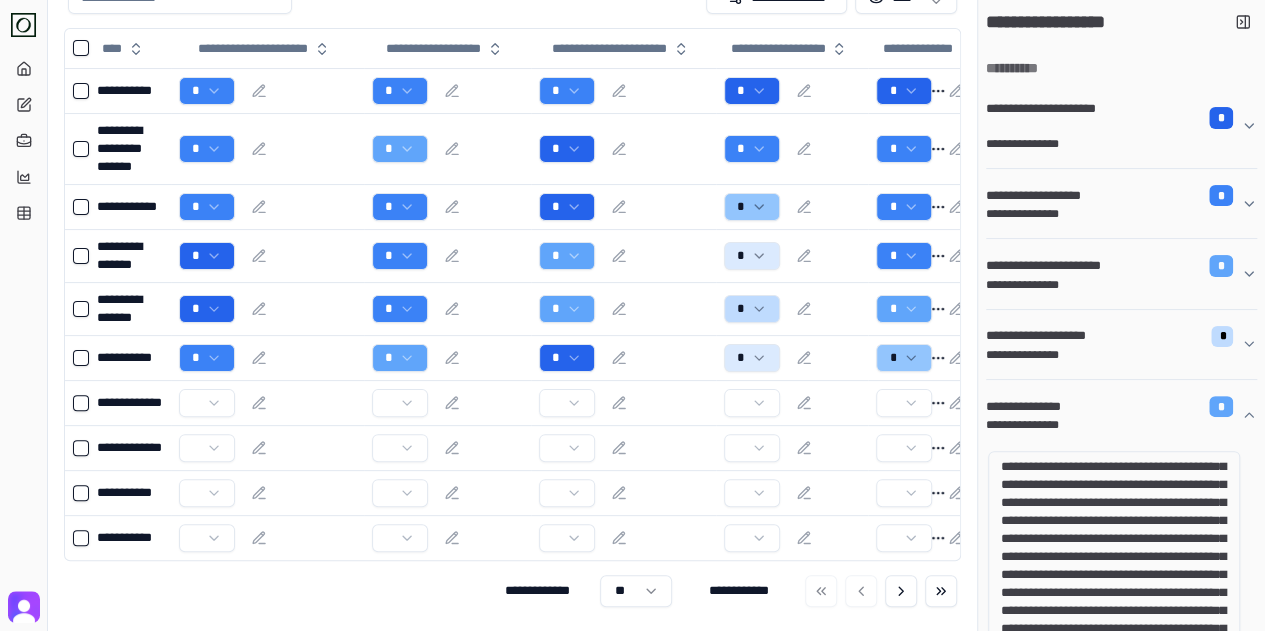 drag, startPoint x: 1100, startPoint y: 537, endPoint x: 1161, endPoint y: 591, distance: 81.46779 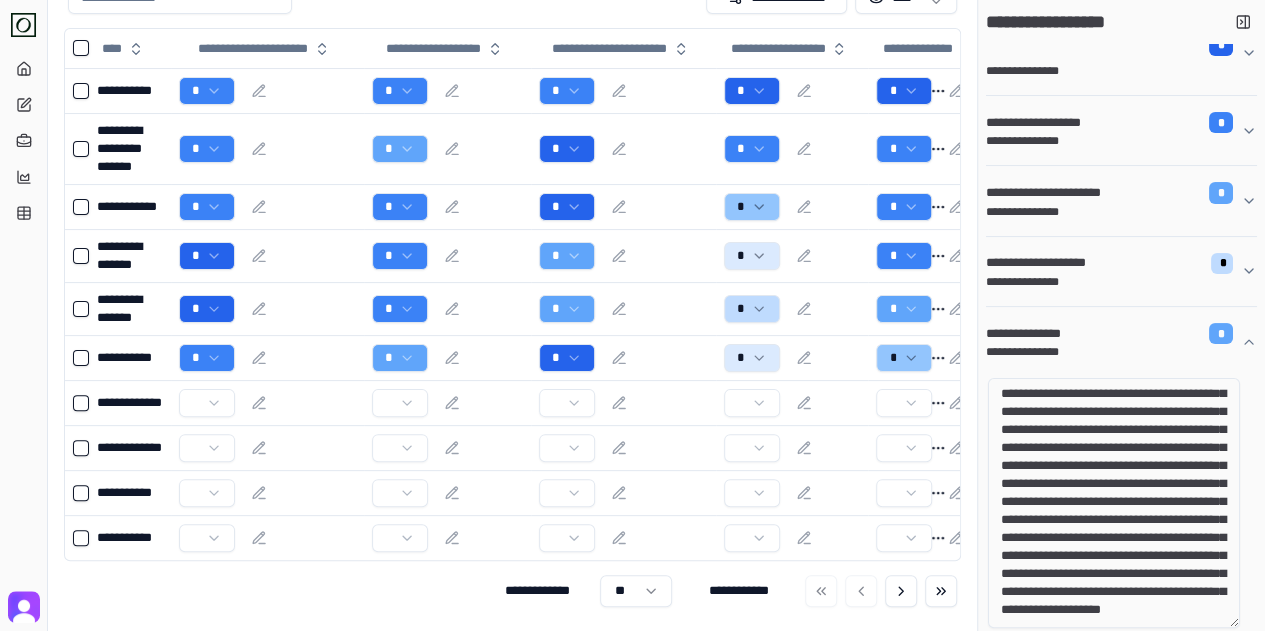 scroll, scrollTop: 100, scrollLeft: 0, axis: vertical 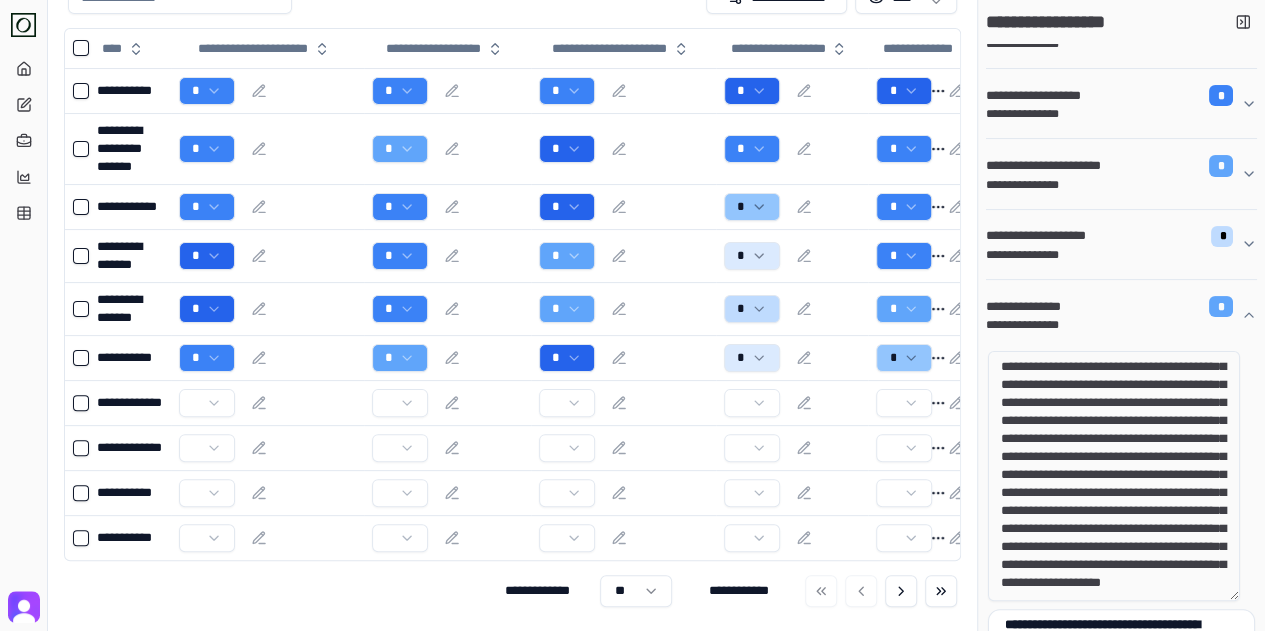 click on "**********" at bounding box center [1114, 476] 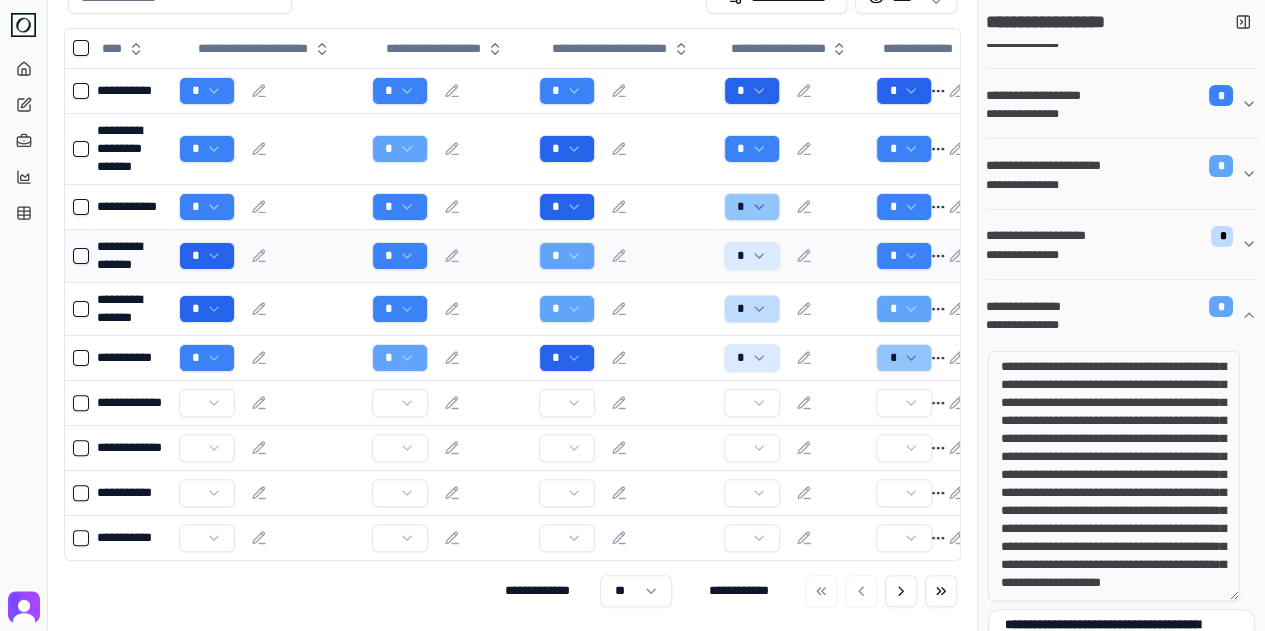 click on "**********" at bounding box center [130, 256] 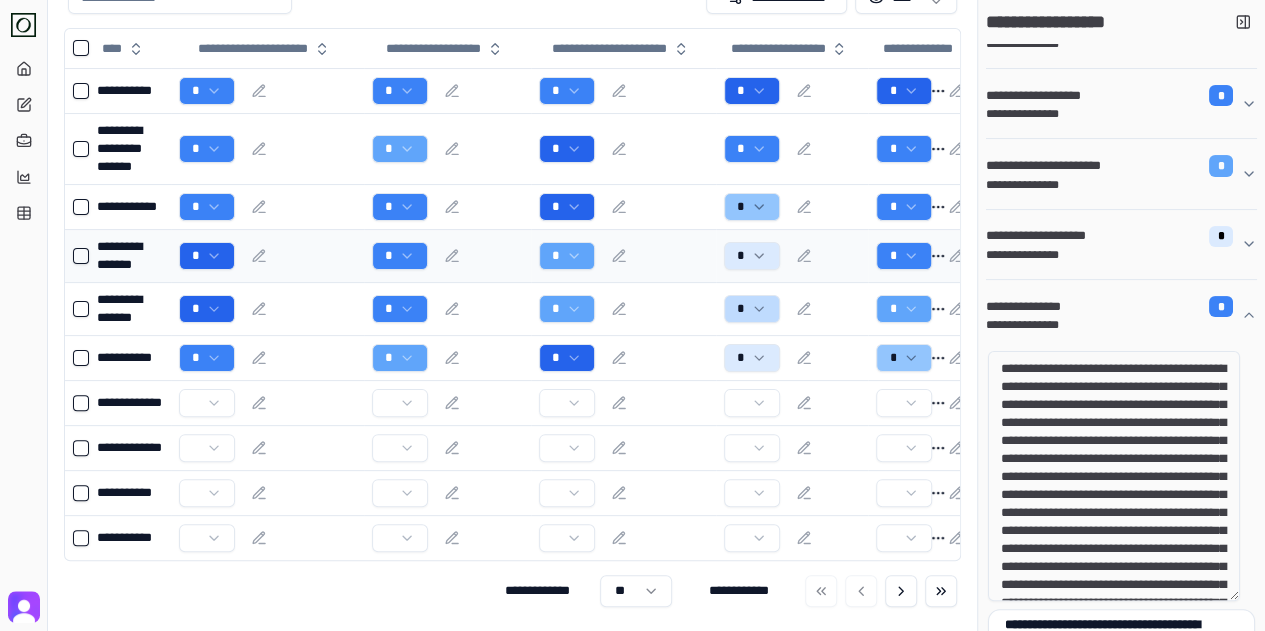 scroll, scrollTop: 0, scrollLeft: 0, axis: both 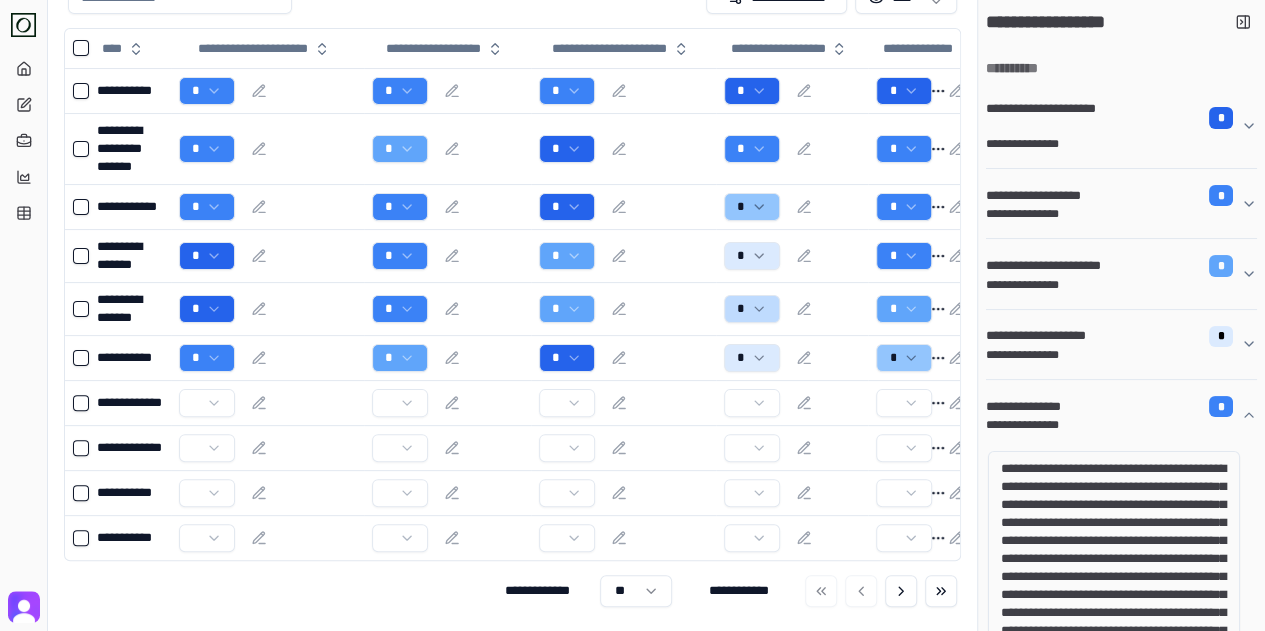 drag, startPoint x: 1084, startPoint y: 494, endPoint x: 1135, endPoint y: 536, distance: 66.068146 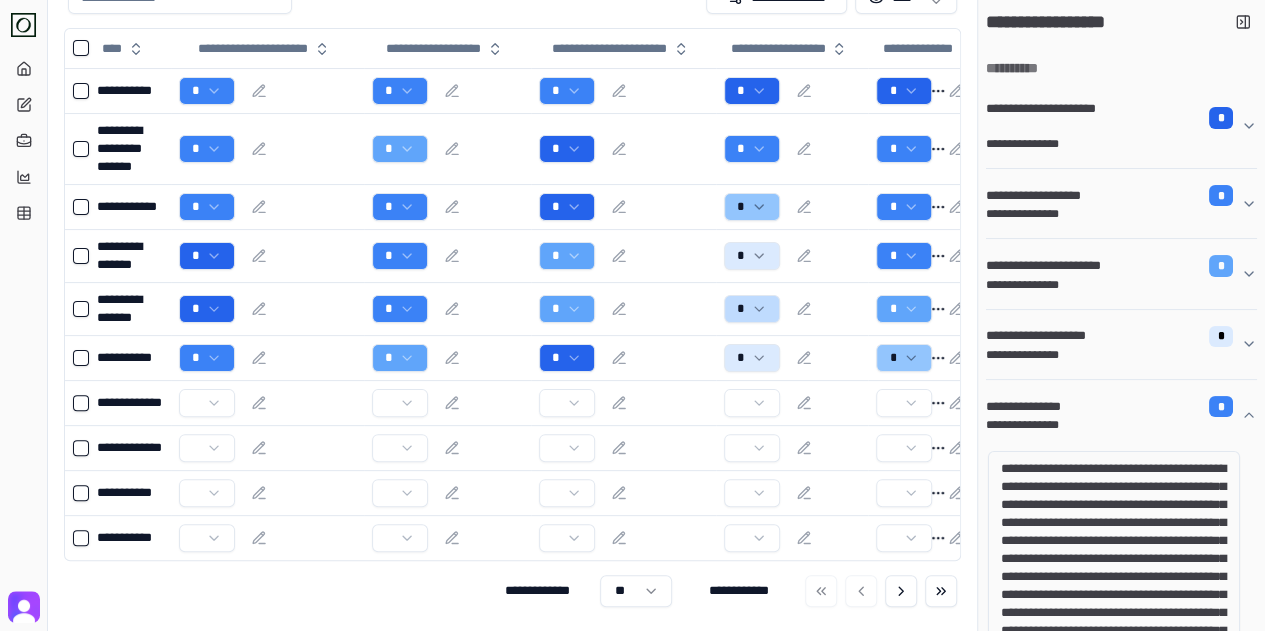 drag, startPoint x: 1107, startPoint y: 541, endPoint x: 1176, endPoint y: 589, distance: 84.05355 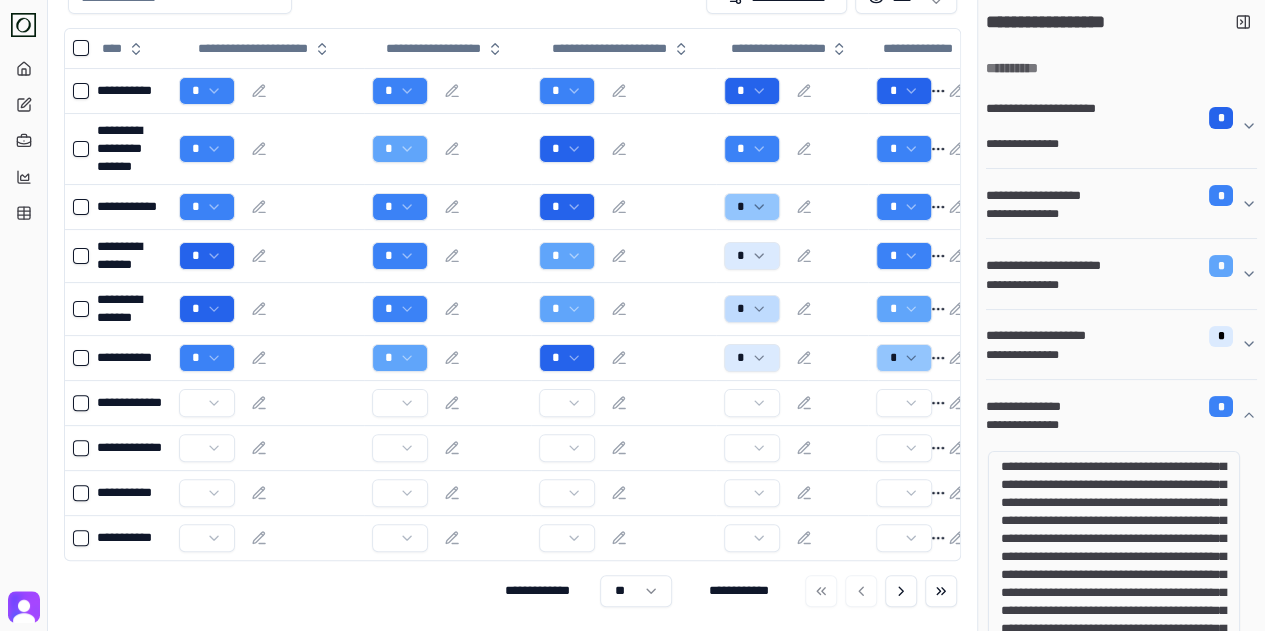 scroll, scrollTop: 100, scrollLeft: 0, axis: vertical 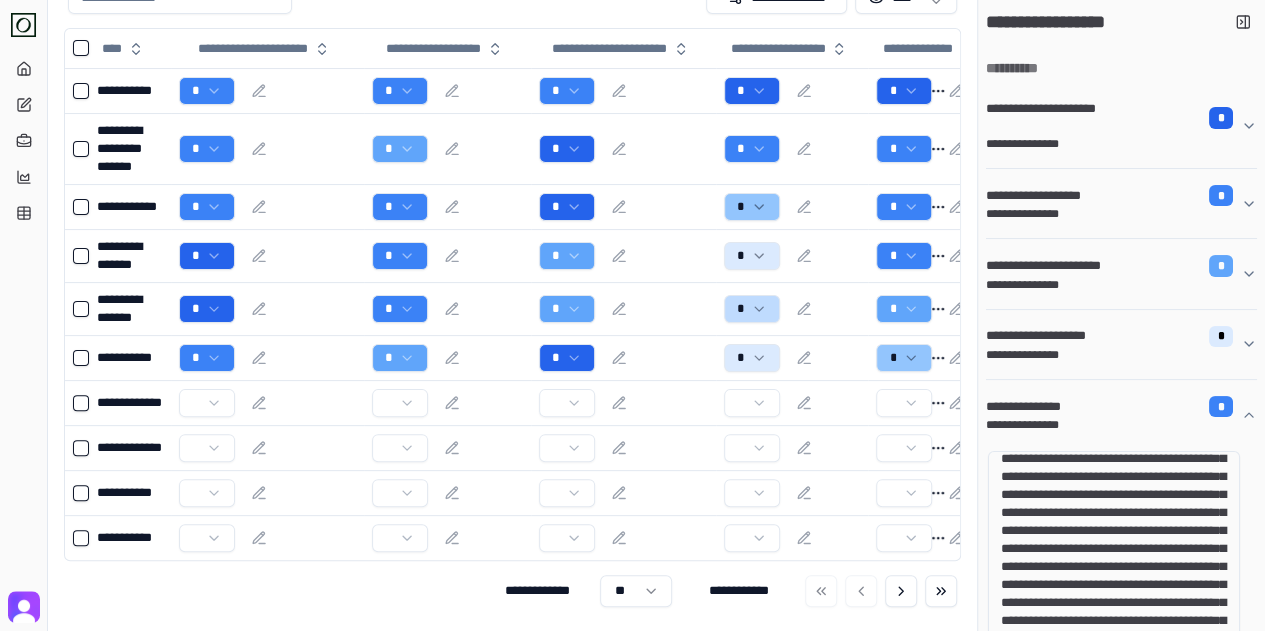 drag, startPoint x: 1111, startPoint y: 512, endPoint x: 1174, endPoint y: 558, distance: 78.00641 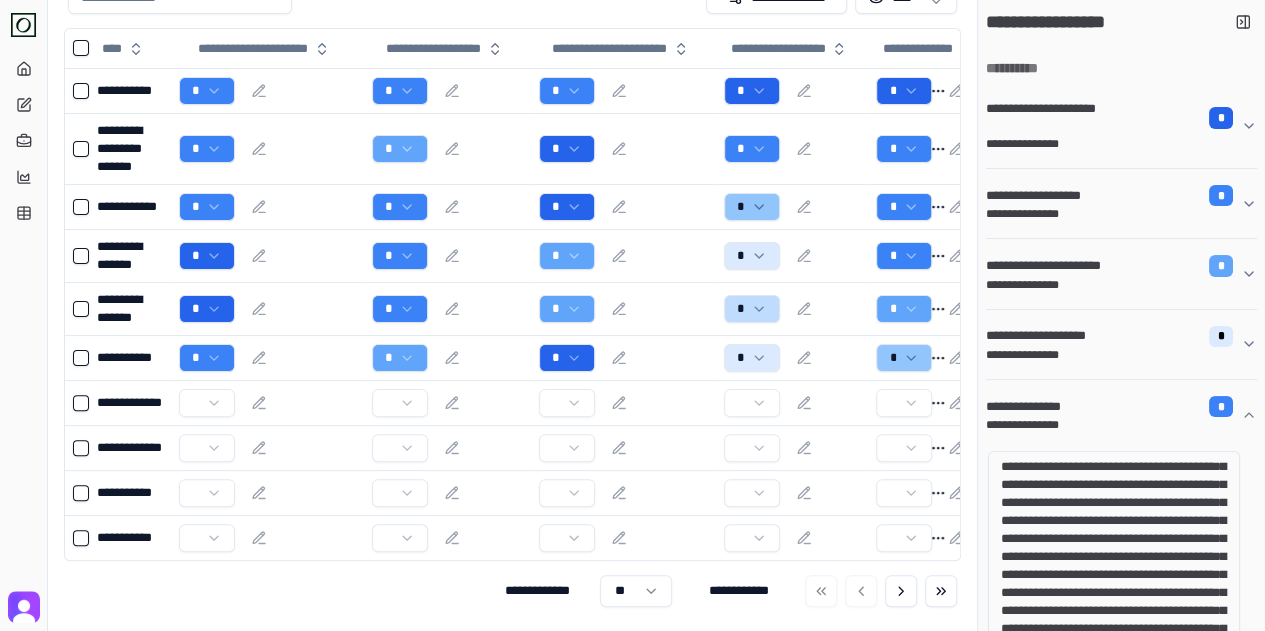 drag, startPoint x: 1173, startPoint y: 525, endPoint x: 1204, endPoint y: 556, distance: 43.840622 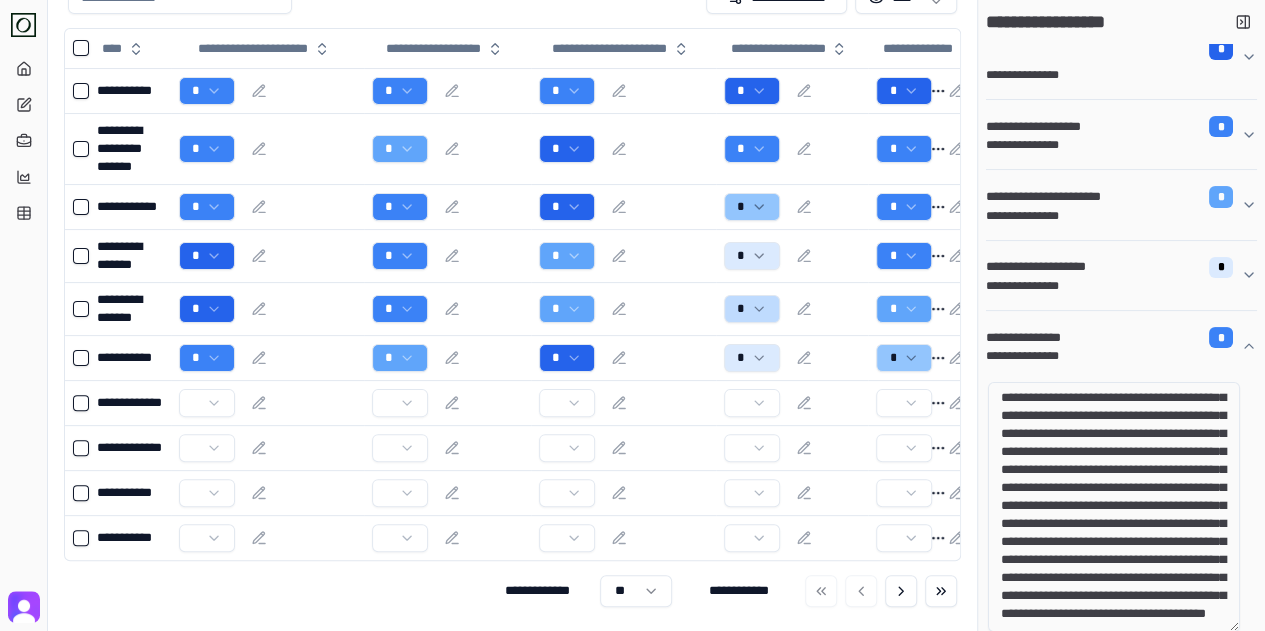 scroll, scrollTop: 100, scrollLeft: 0, axis: vertical 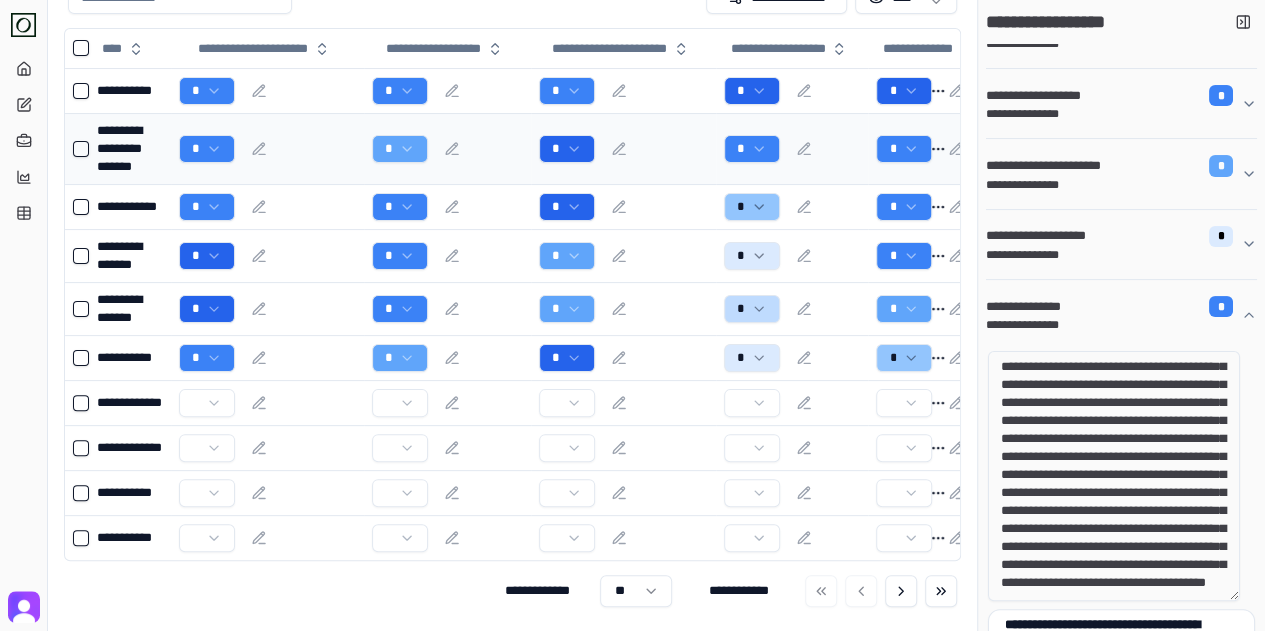click on "**********" at bounding box center (130, 149) 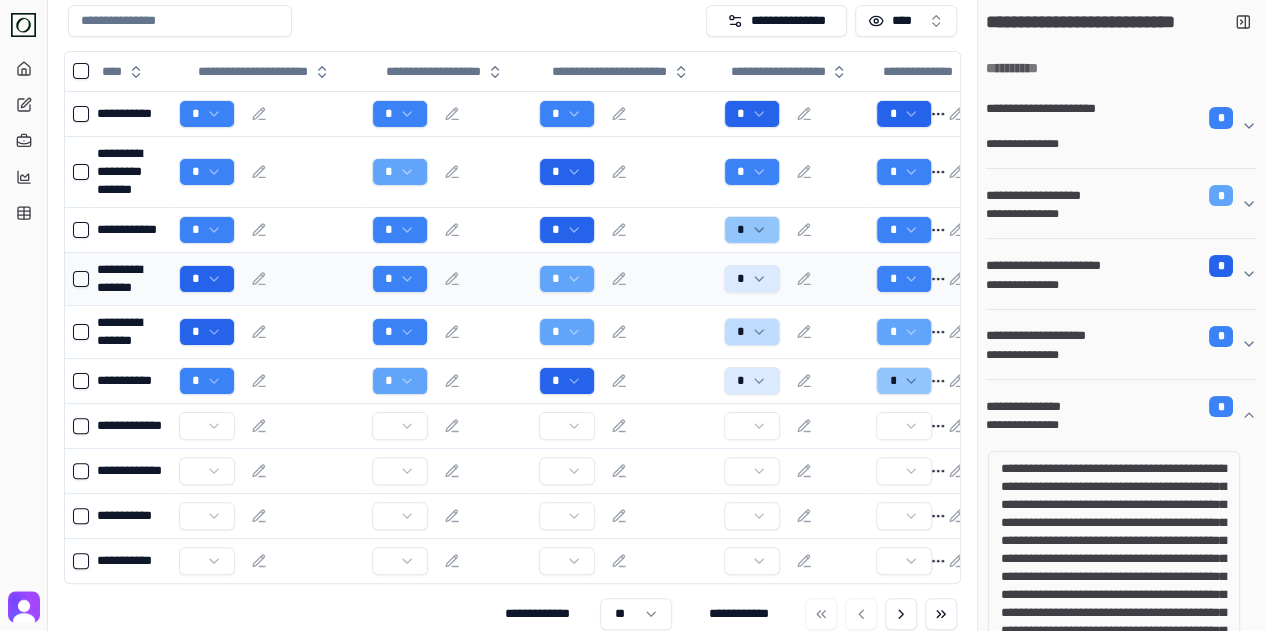 scroll, scrollTop: 34, scrollLeft: 0, axis: vertical 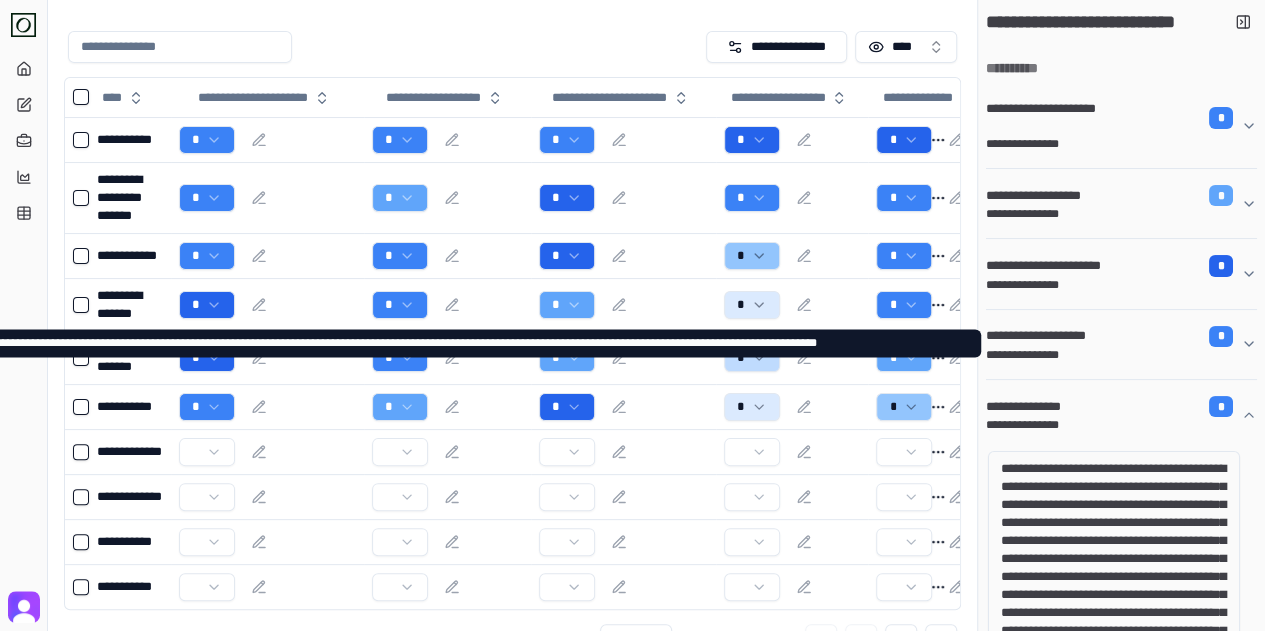 click on "**********" at bounding box center [1040, 336] 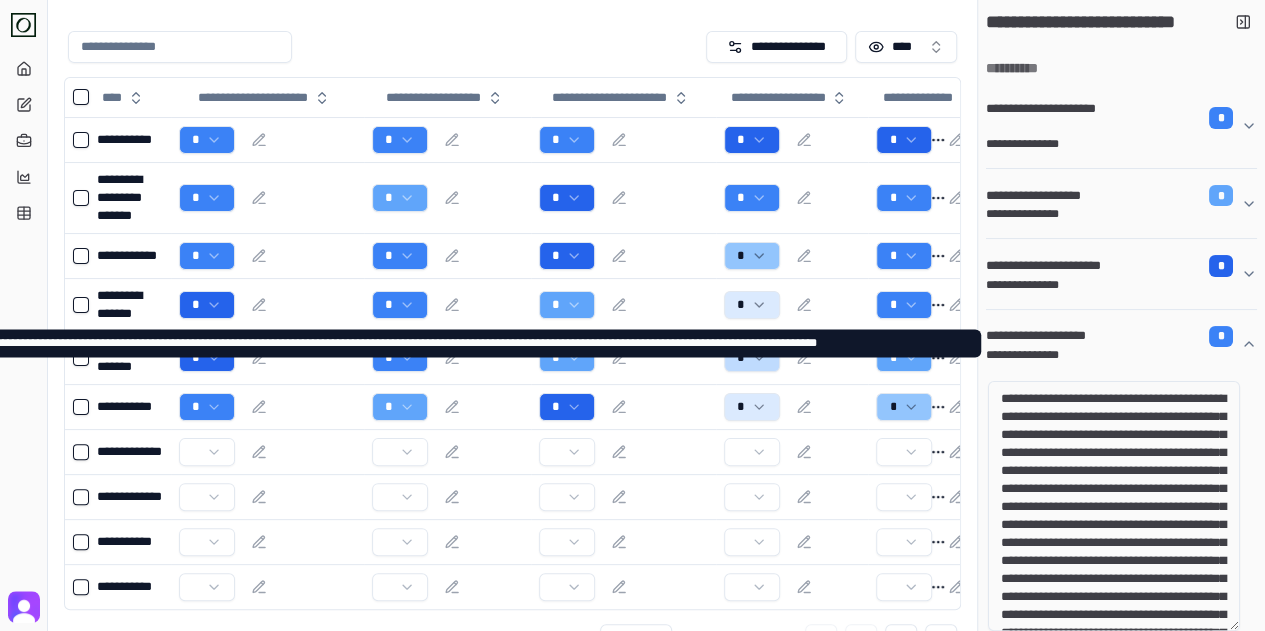click on "**********" at bounding box center (1106, 355) 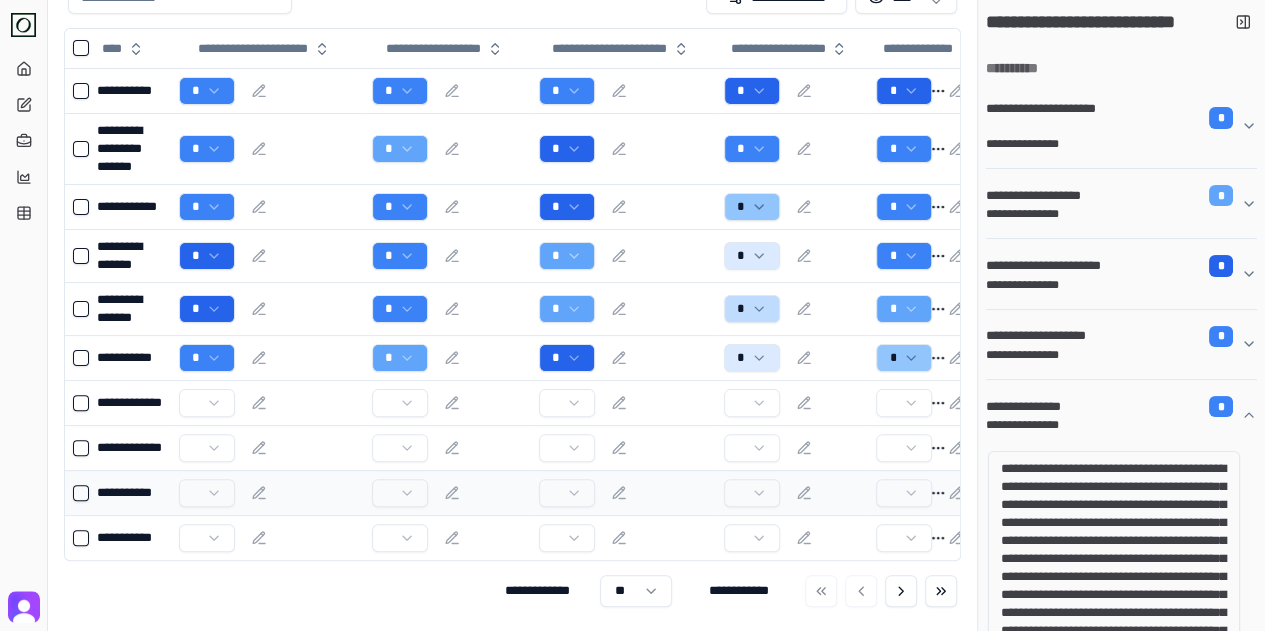 scroll, scrollTop: 42, scrollLeft: 0, axis: vertical 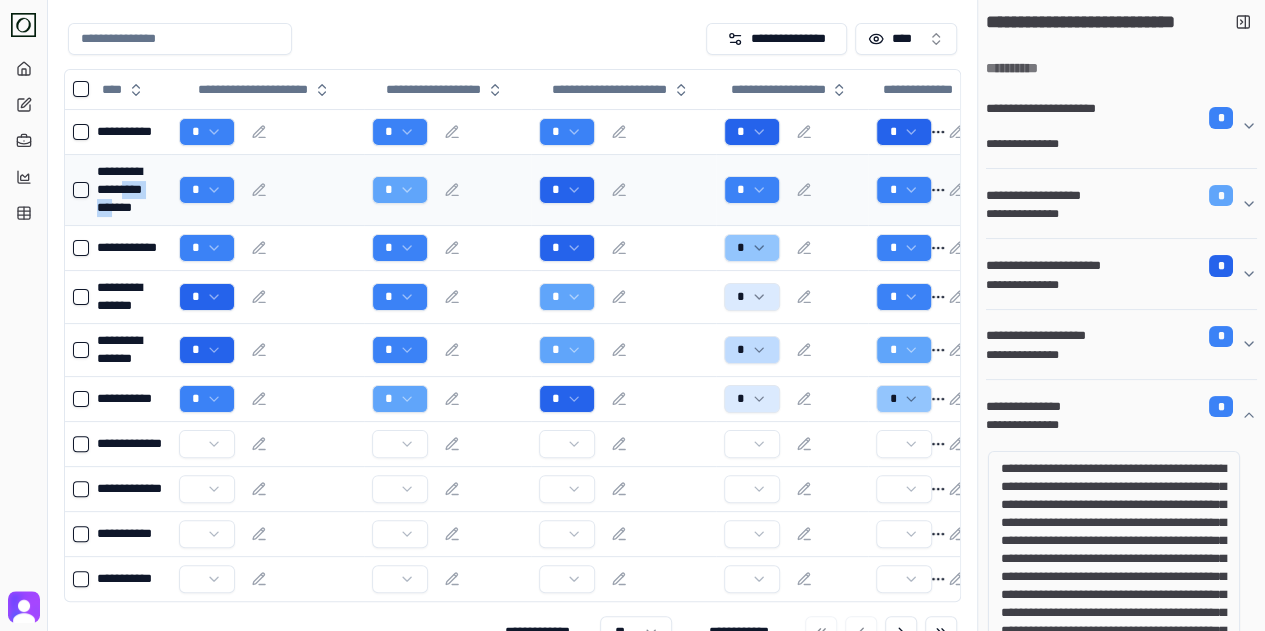 click on "**********" at bounding box center [130, 190] 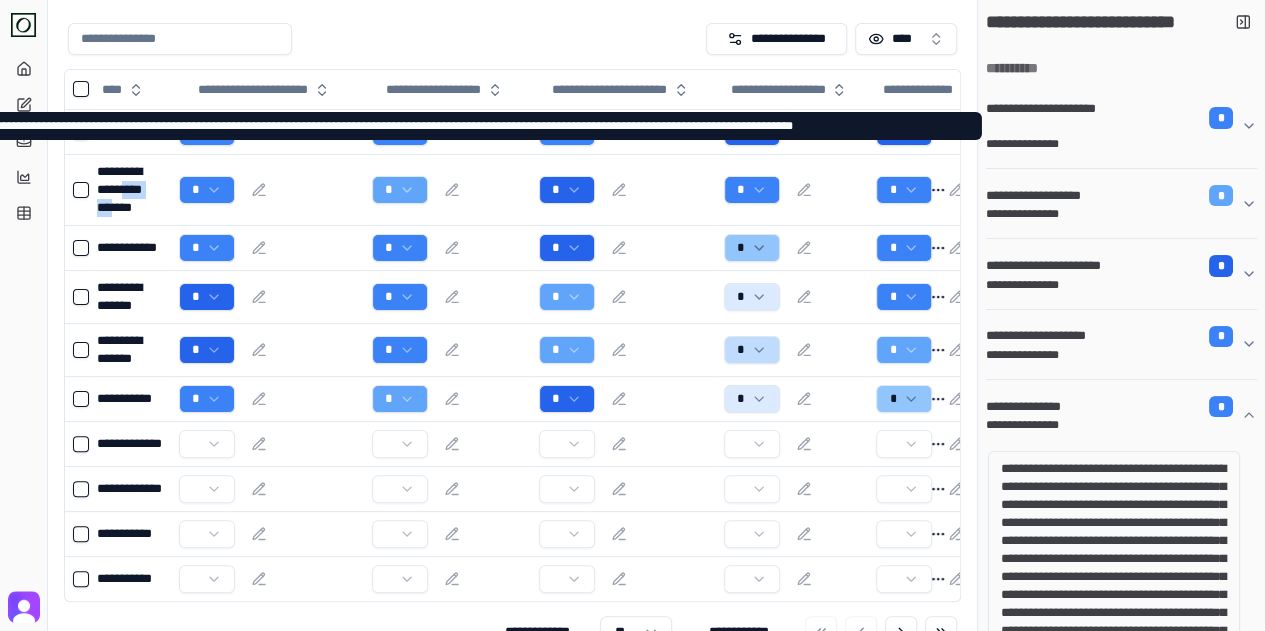 click on "**********" at bounding box center [1058, 118] 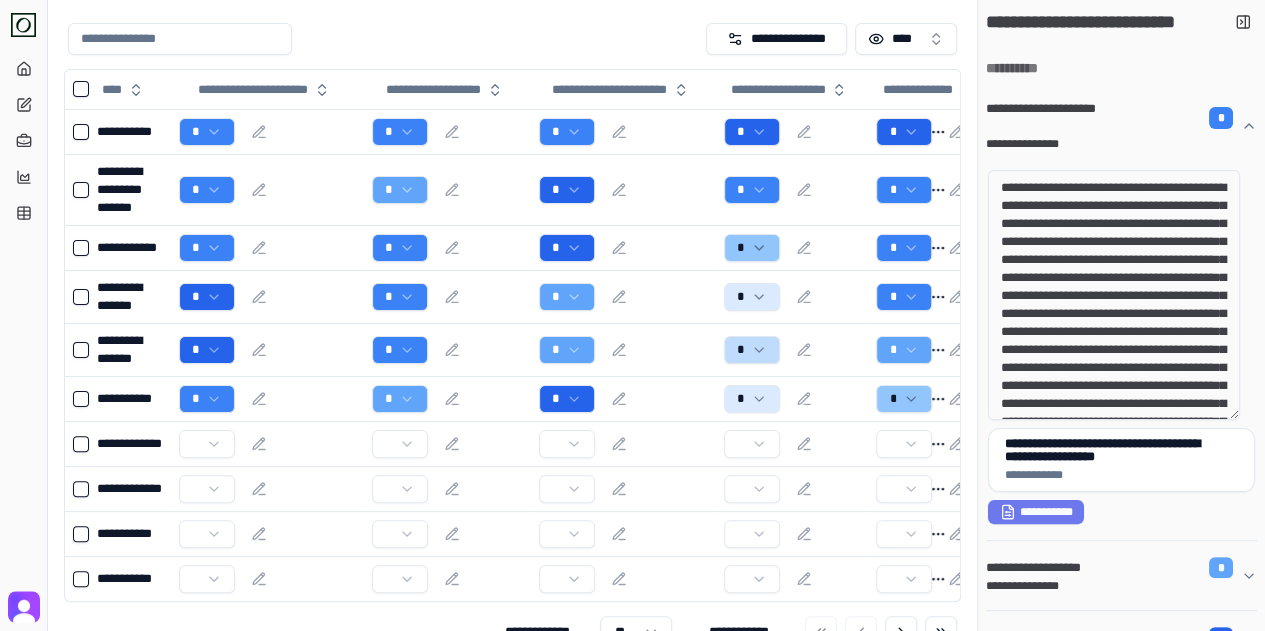 drag, startPoint x: 1077, startPoint y: 203, endPoint x: 1105, endPoint y: 223, distance: 34.4093 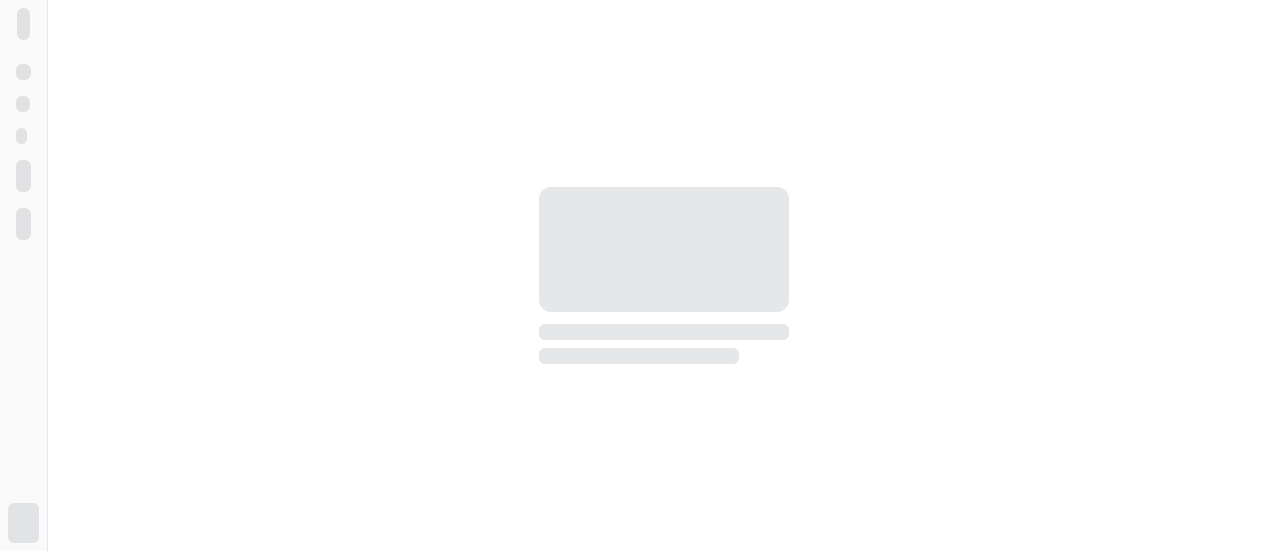 scroll, scrollTop: 0, scrollLeft: 0, axis: both 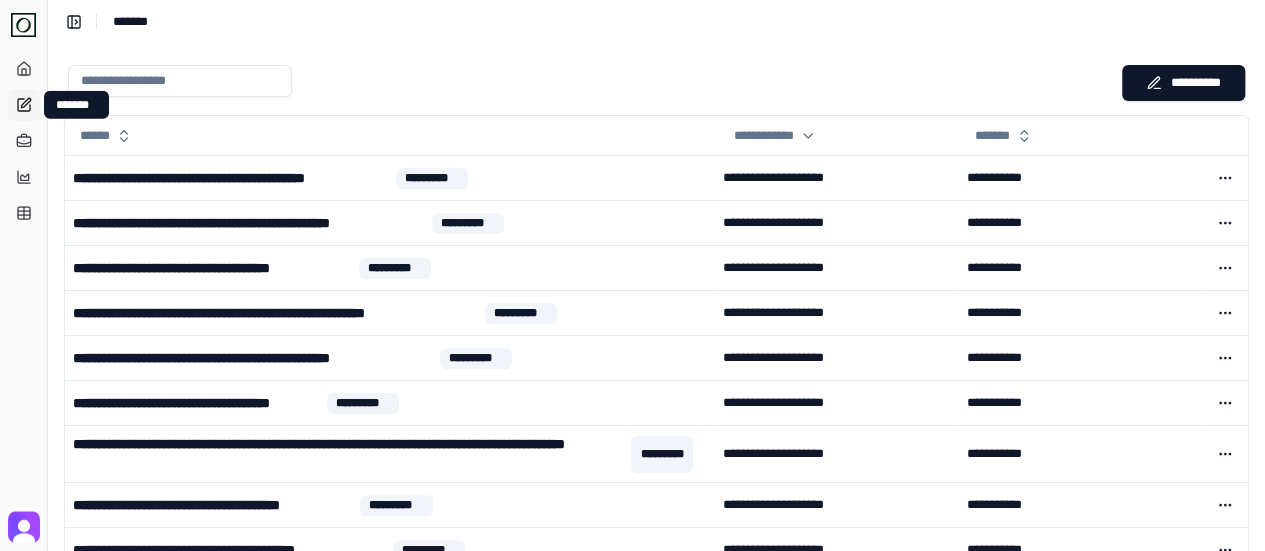 click 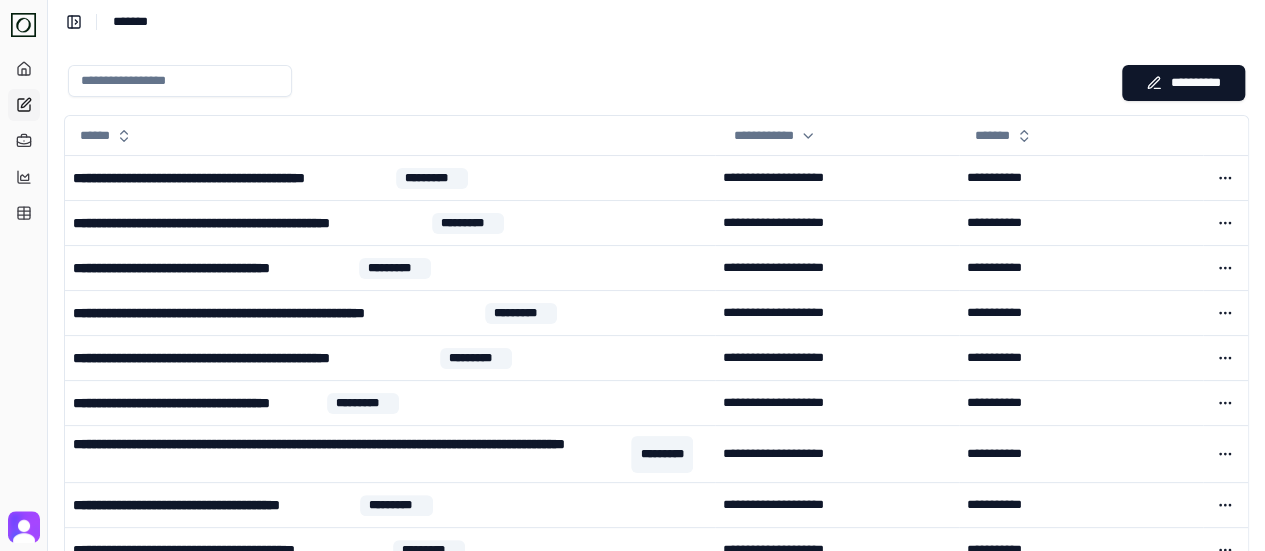 click on "*******" at bounding box center (24, 105) 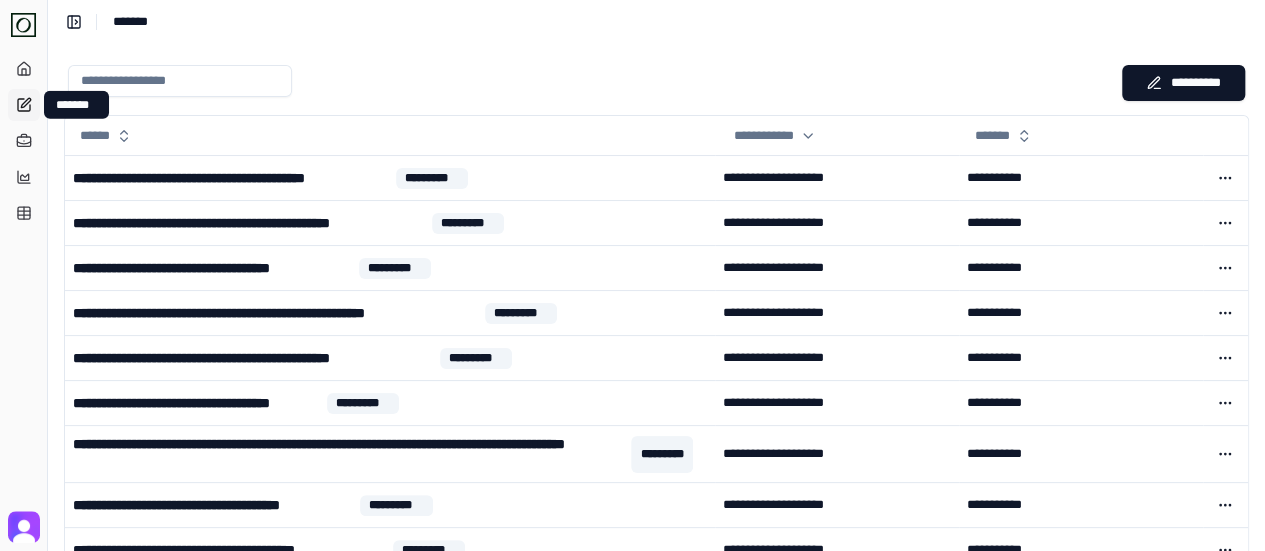 click 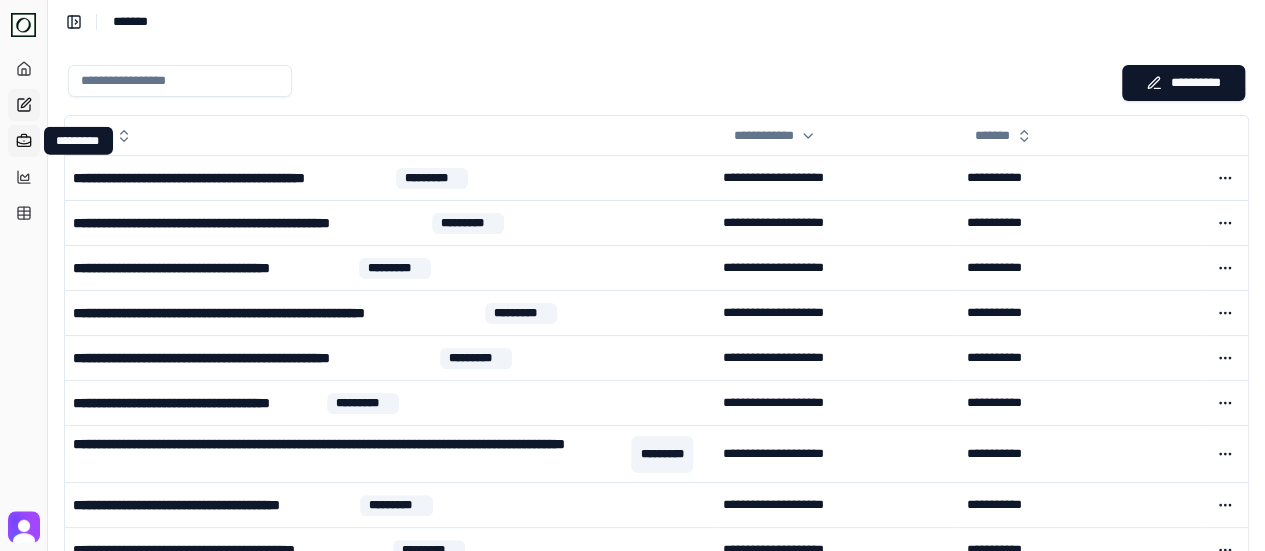 click 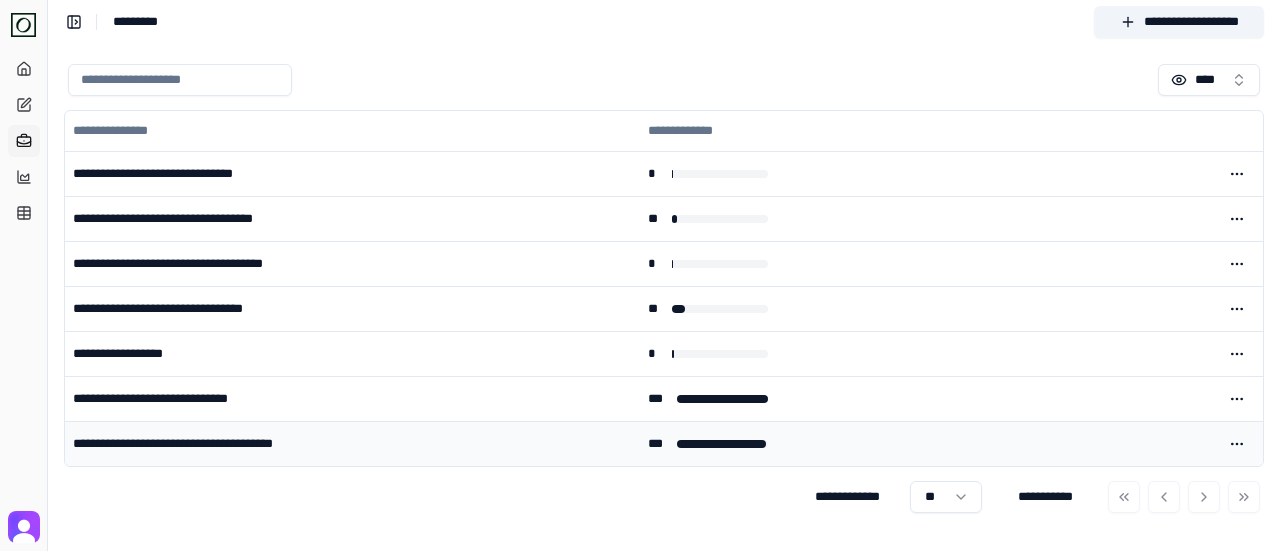click on "**********" at bounding box center (352, 443) 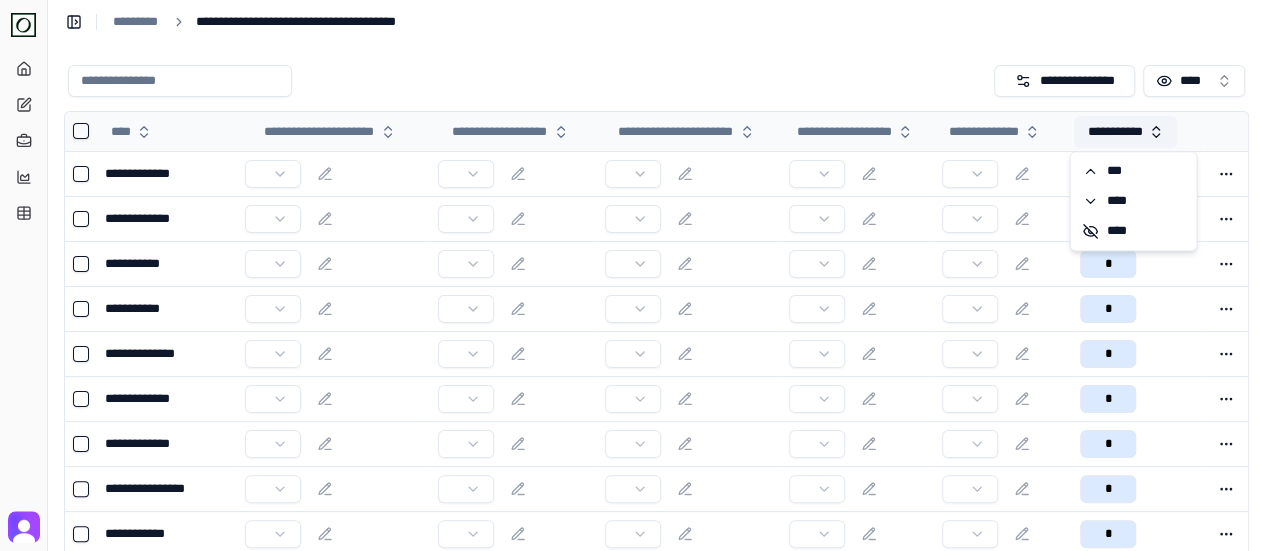 click on "**********" at bounding box center [1125, 132] 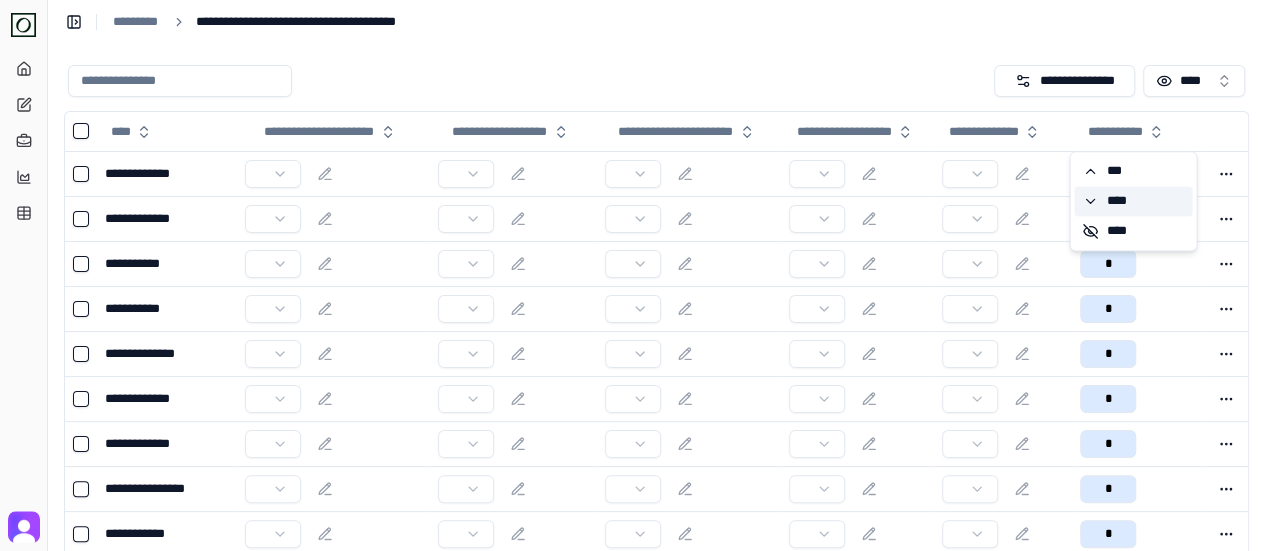 click on "****" at bounding box center [1133, 201] 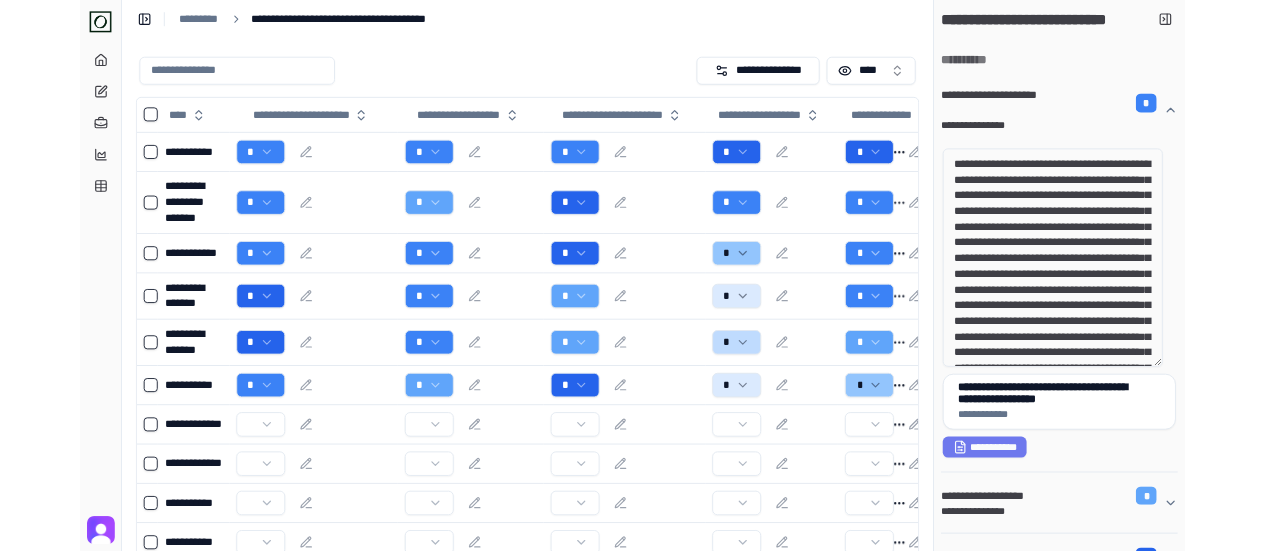 scroll, scrollTop: 42, scrollLeft: 0, axis: vertical 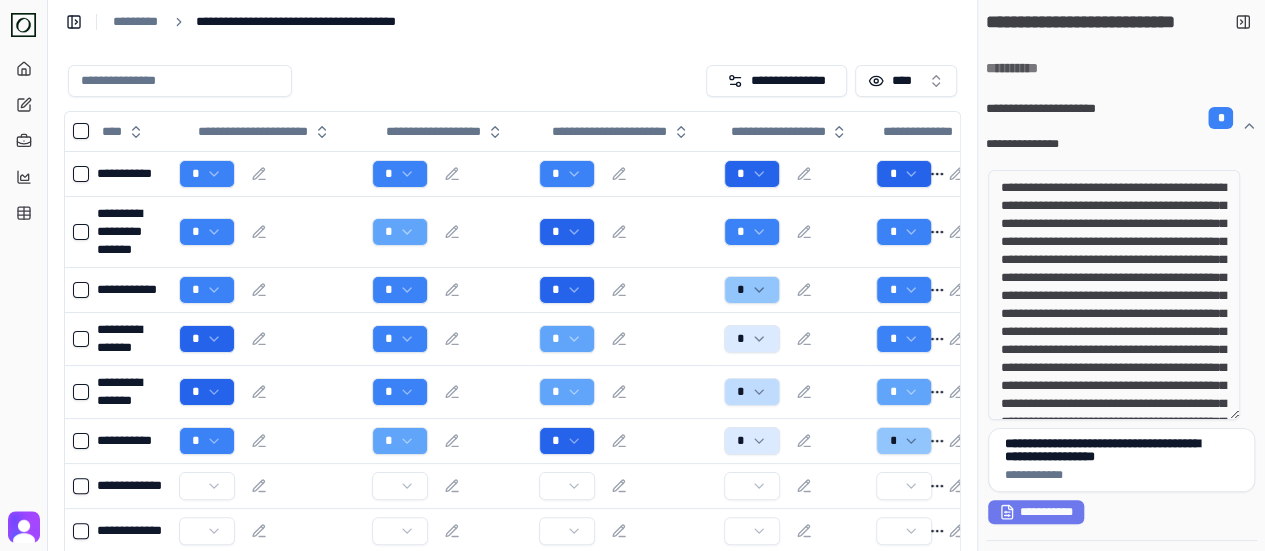 click at bounding box center (383, 81) 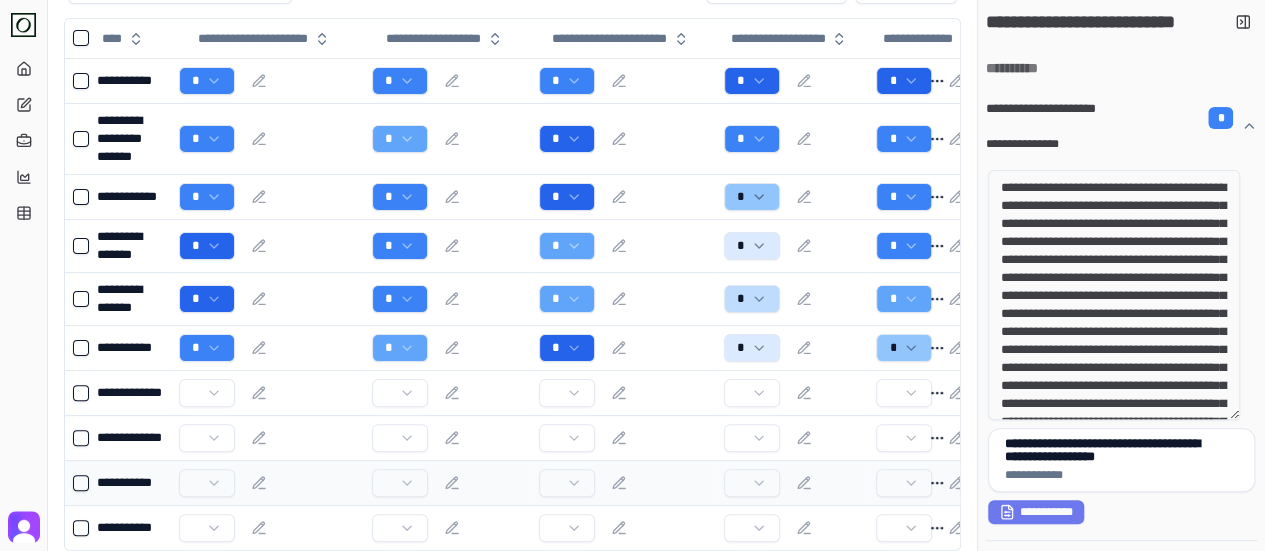 scroll, scrollTop: 222, scrollLeft: 0, axis: vertical 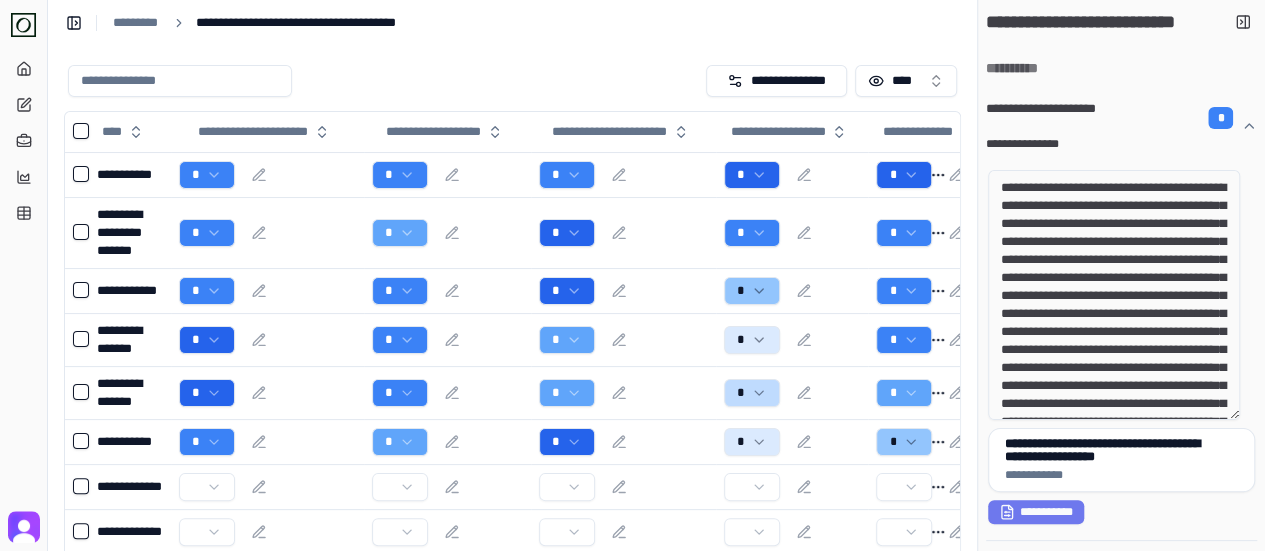 click at bounding box center [383, 81] 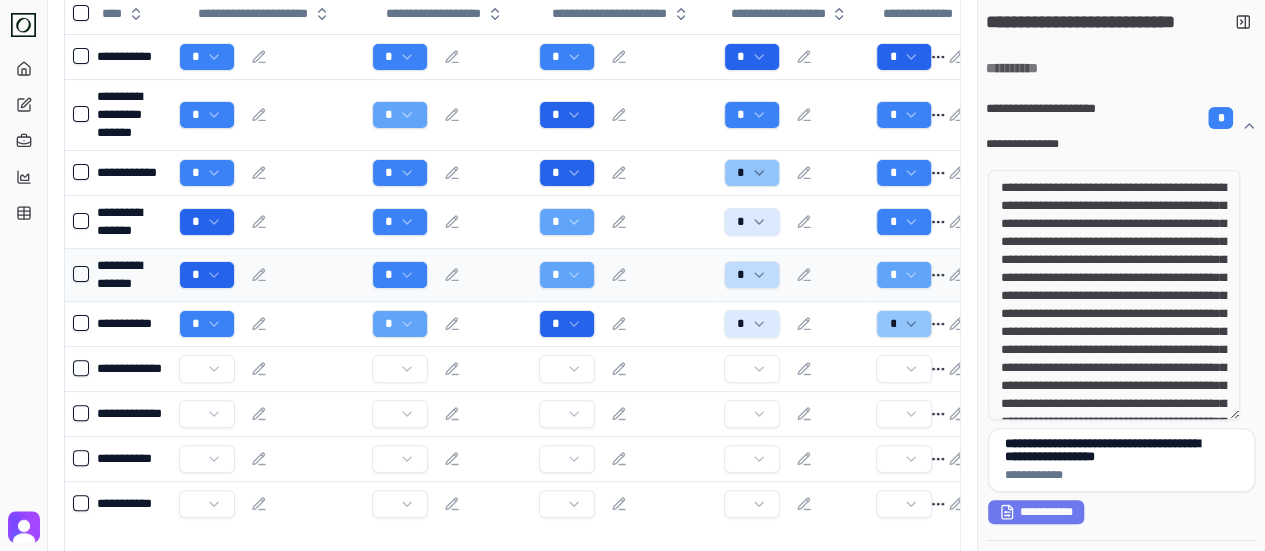 scroll, scrollTop: 0, scrollLeft: 0, axis: both 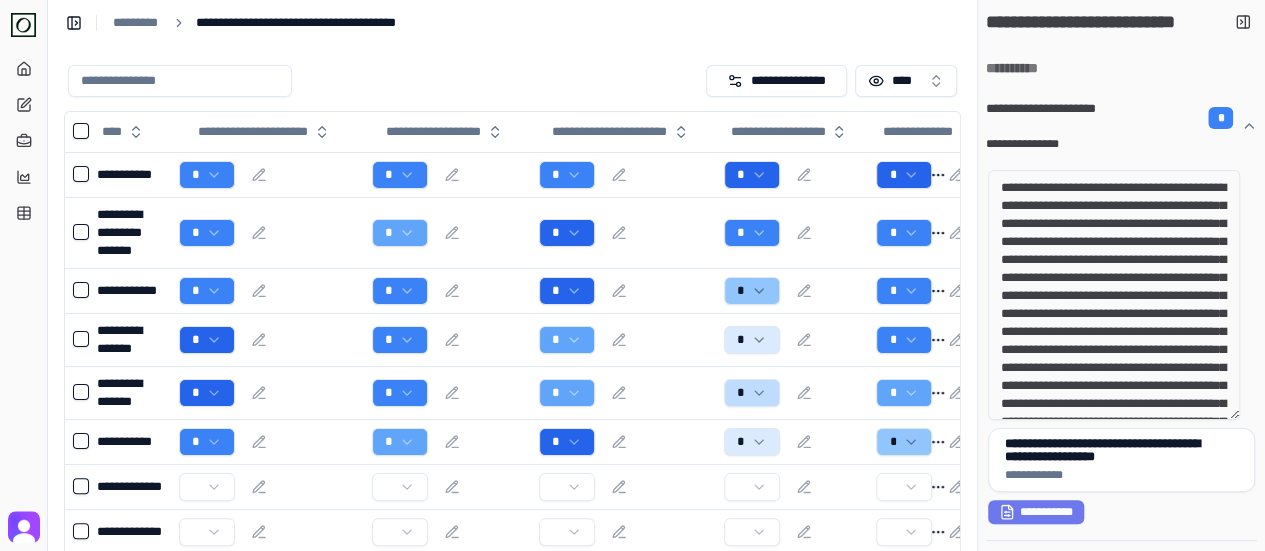 click 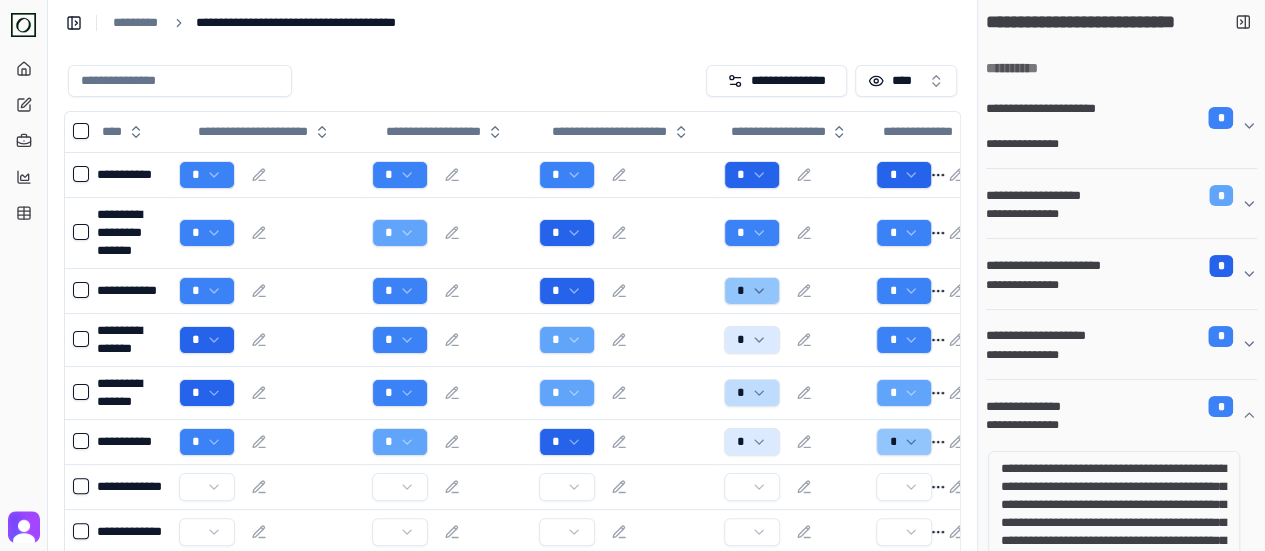 click 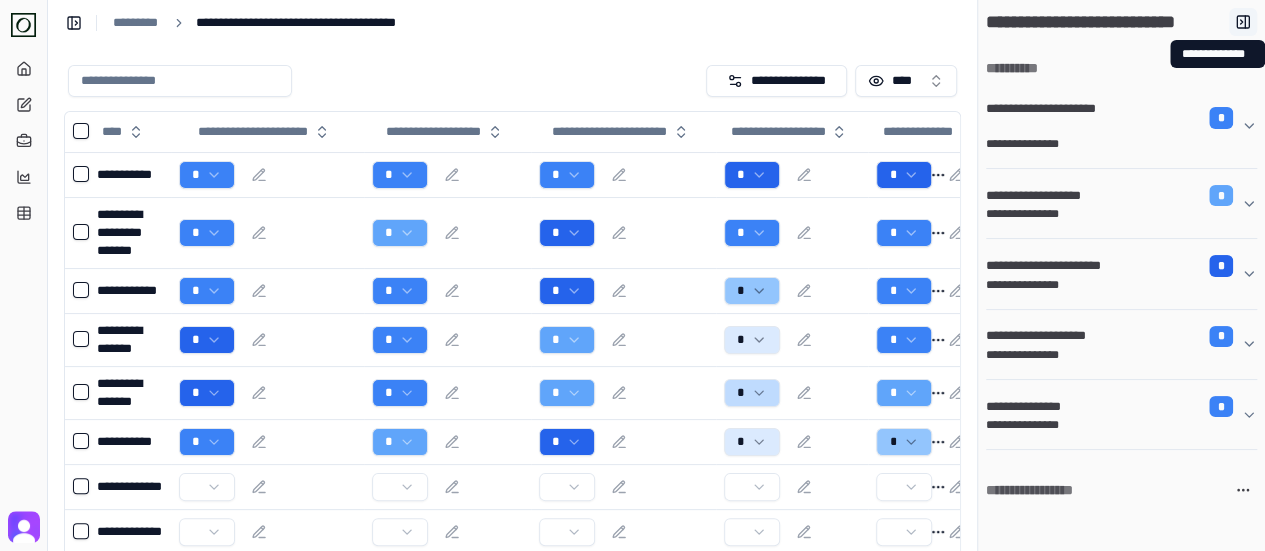 click at bounding box center (1243, 22) 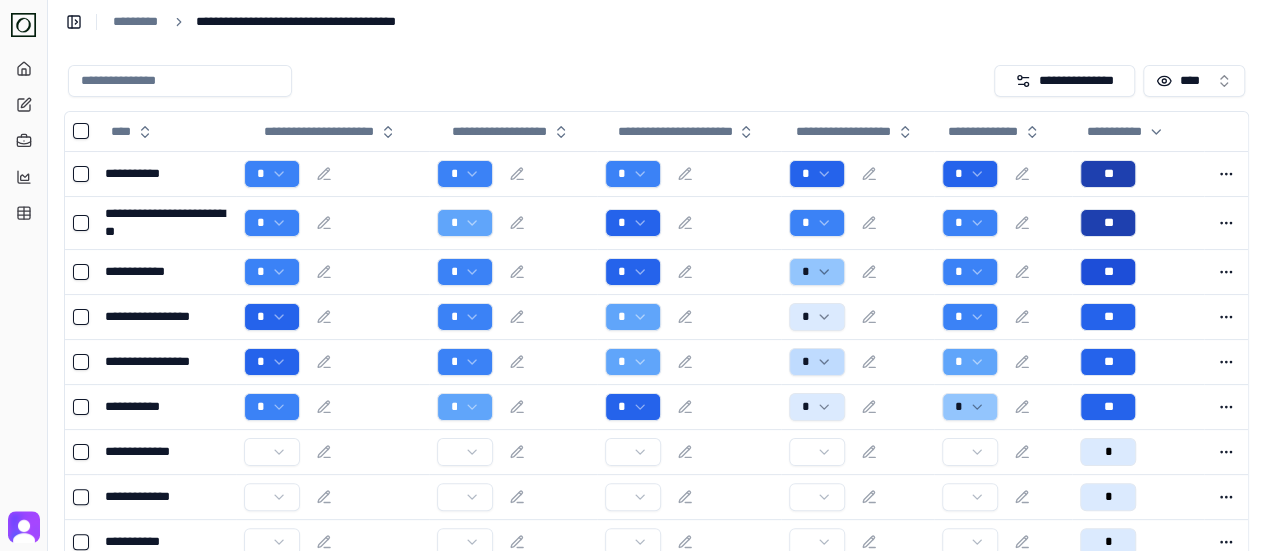 click at bounding box center (527, 81) 